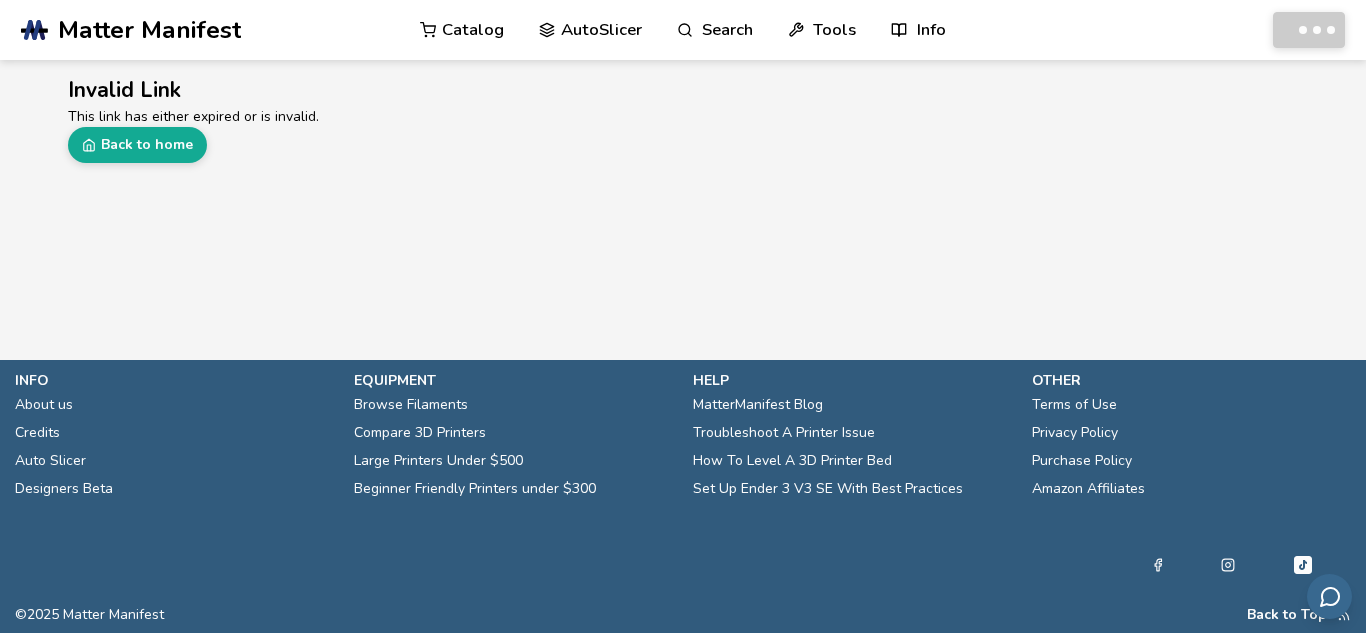 scroll, scrollTop: 0, scrollLeft: 0, axis: both 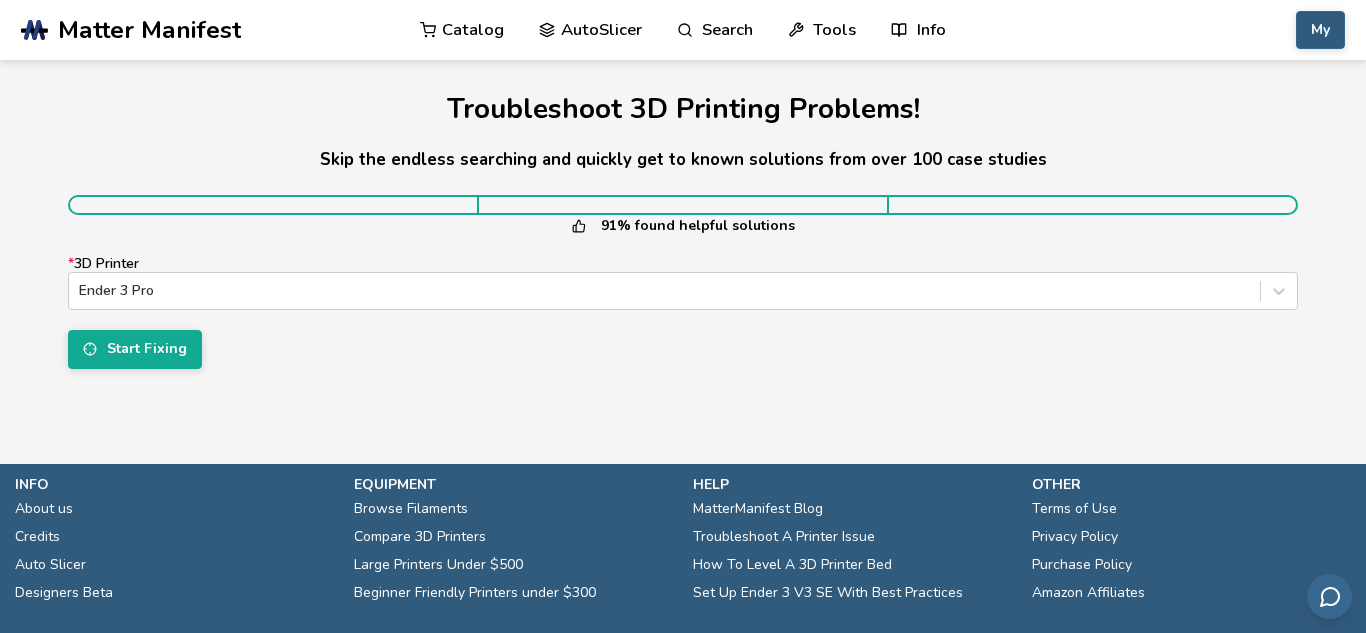 click on "My" at bounding box center (1320, 30) 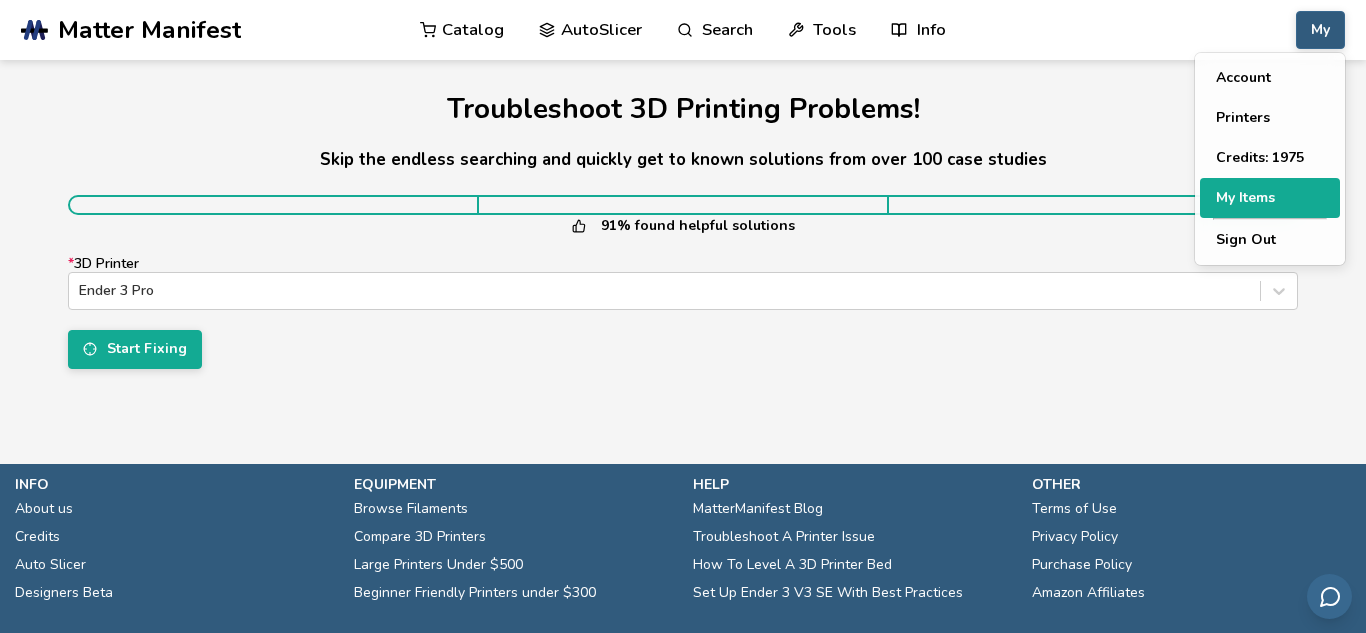 click on "My Items" at bounding box center (1270, 198) 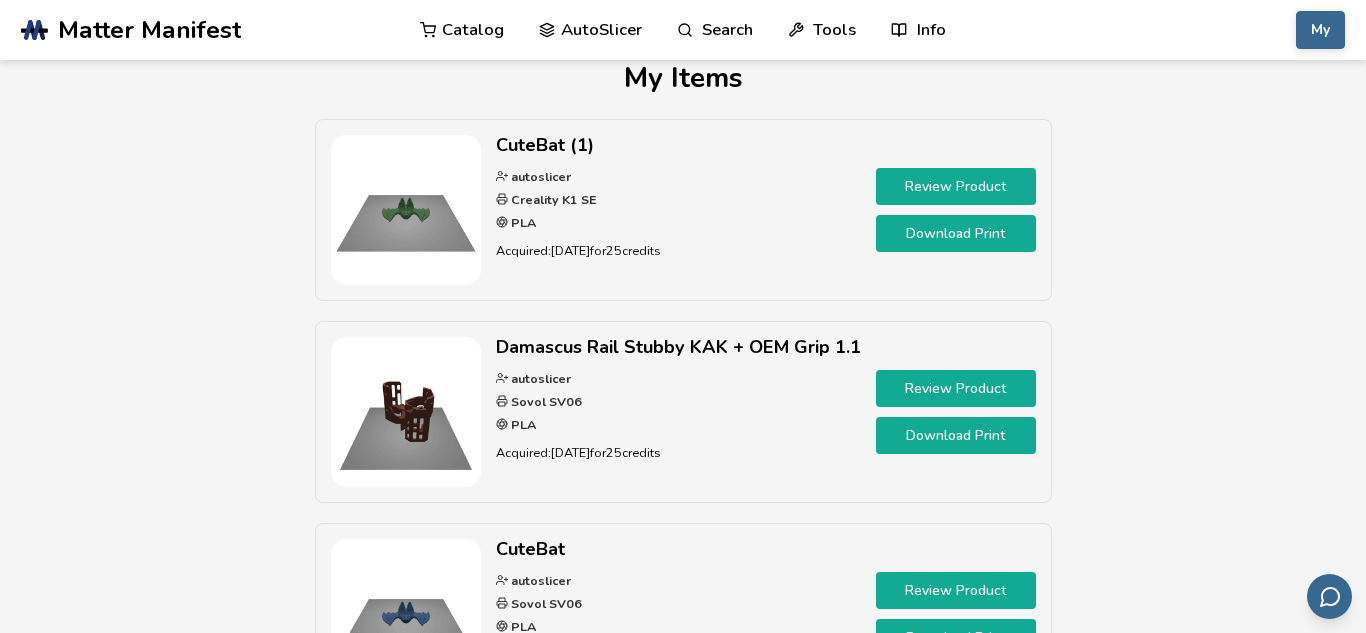 scroll, scrollTop: 0, scrollLeft: 0, axis: both 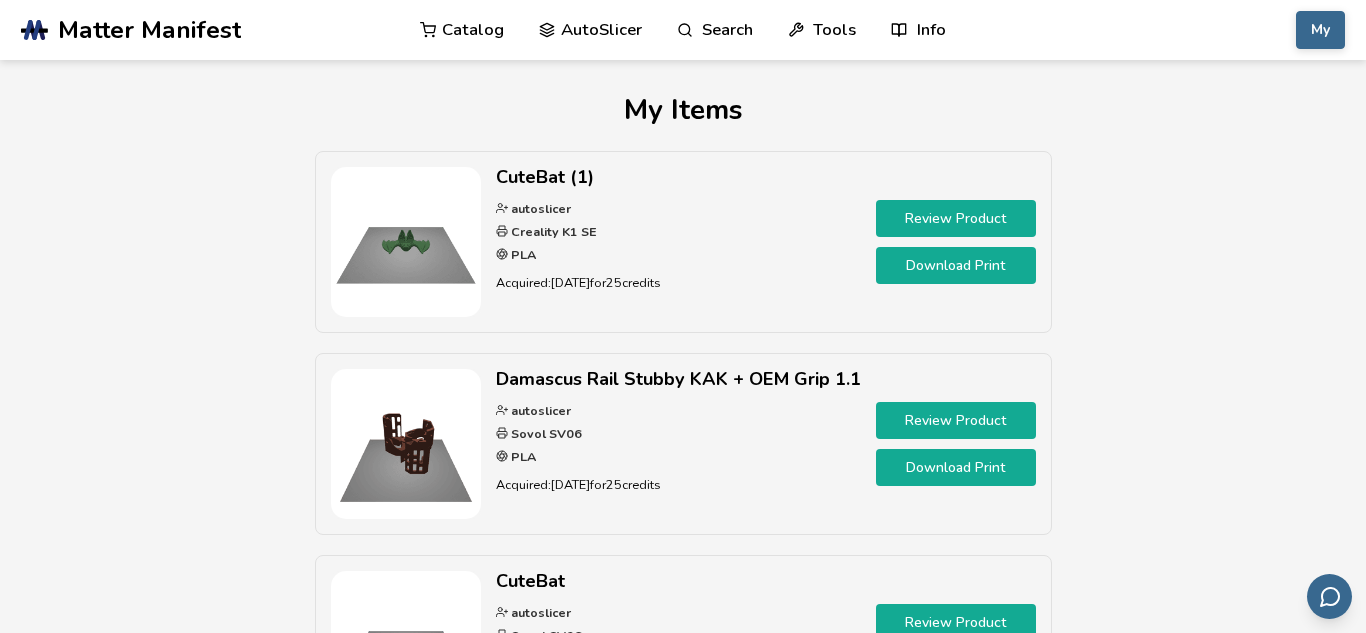 click on "AutoSlicer" at bounding box center [590, 30] 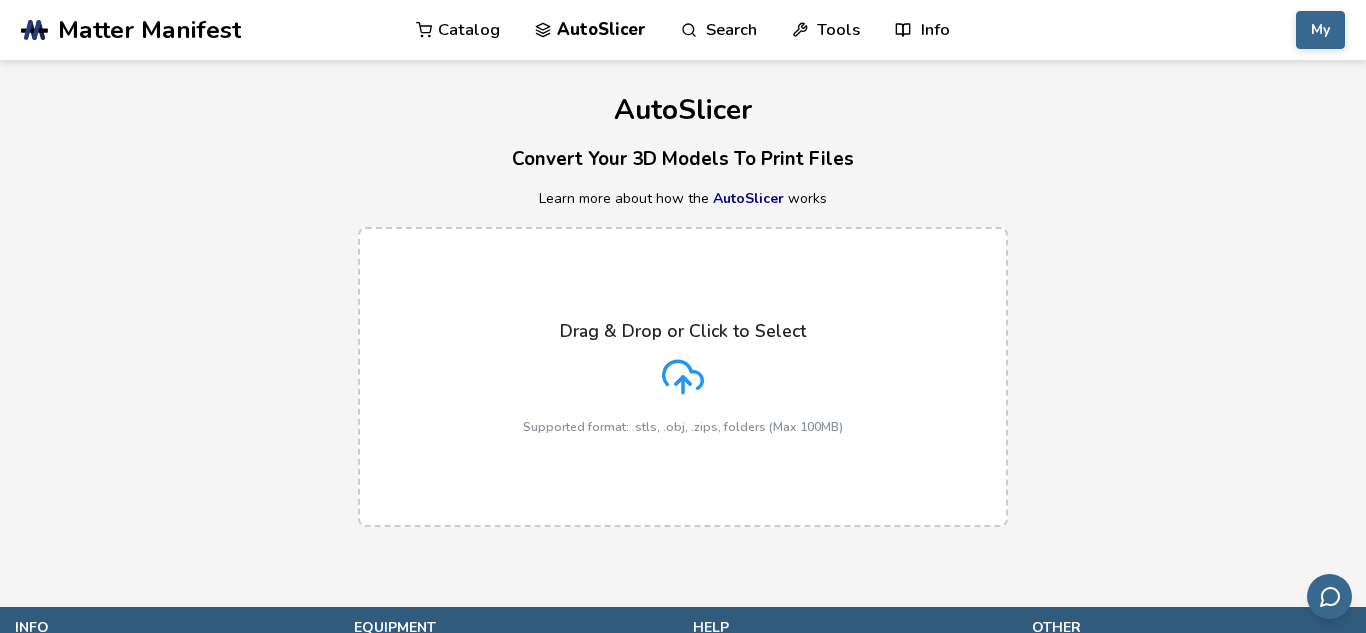 click 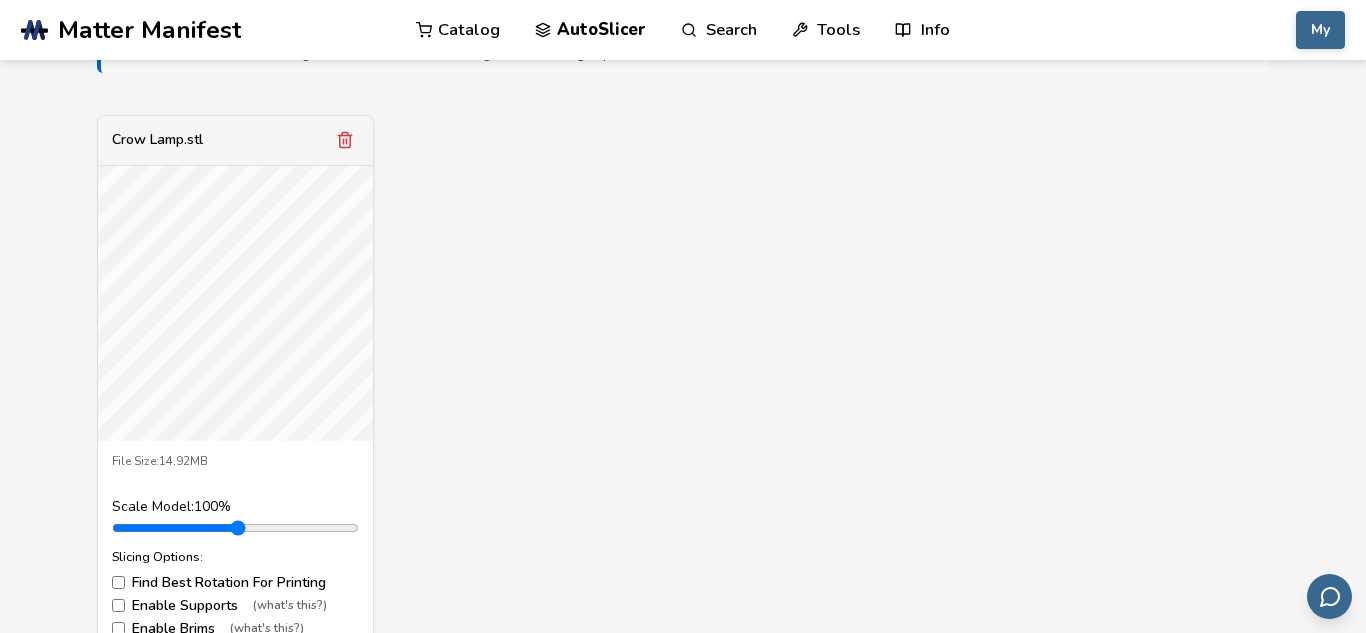 scroll, scrollTop: 719, scrollLeft: 0, axis: vertical 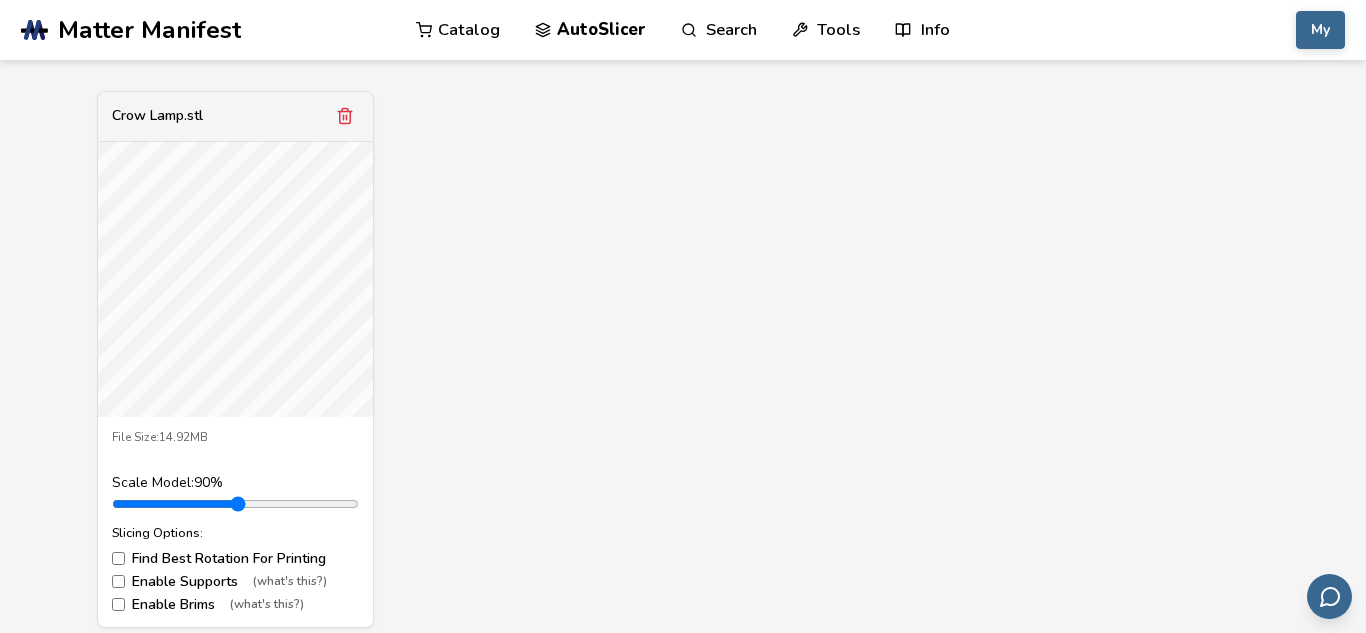 type on "*" 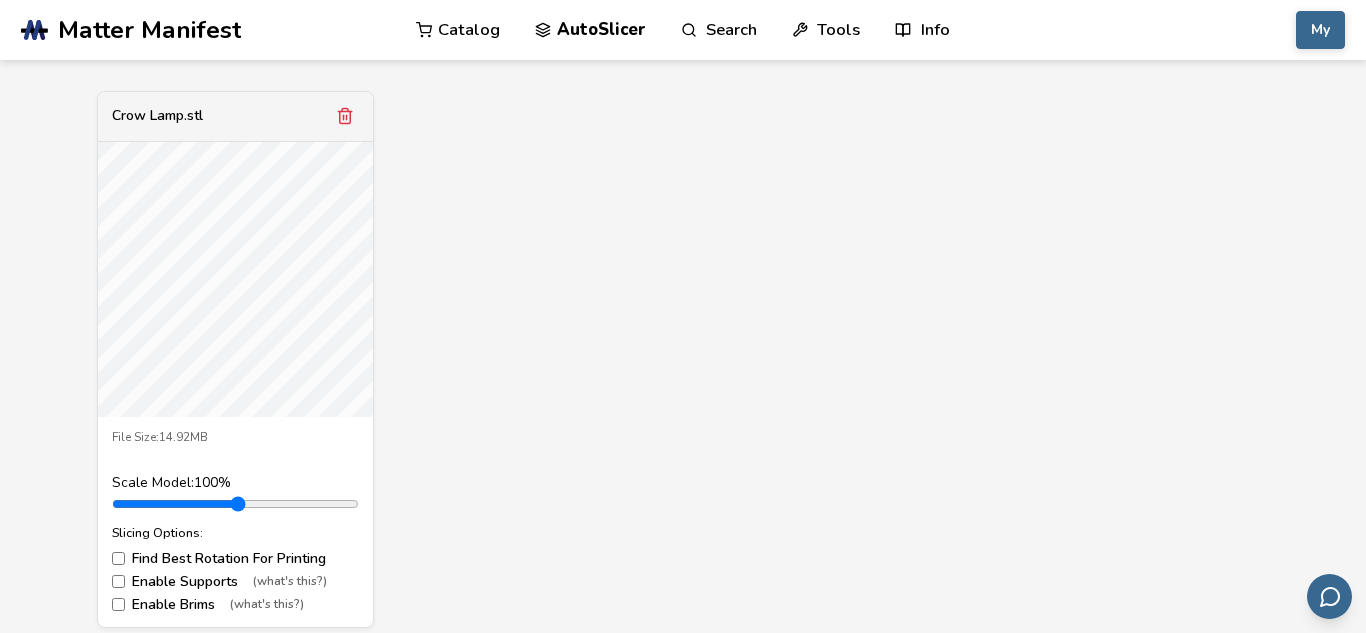 click at bounding box center (235, 504) 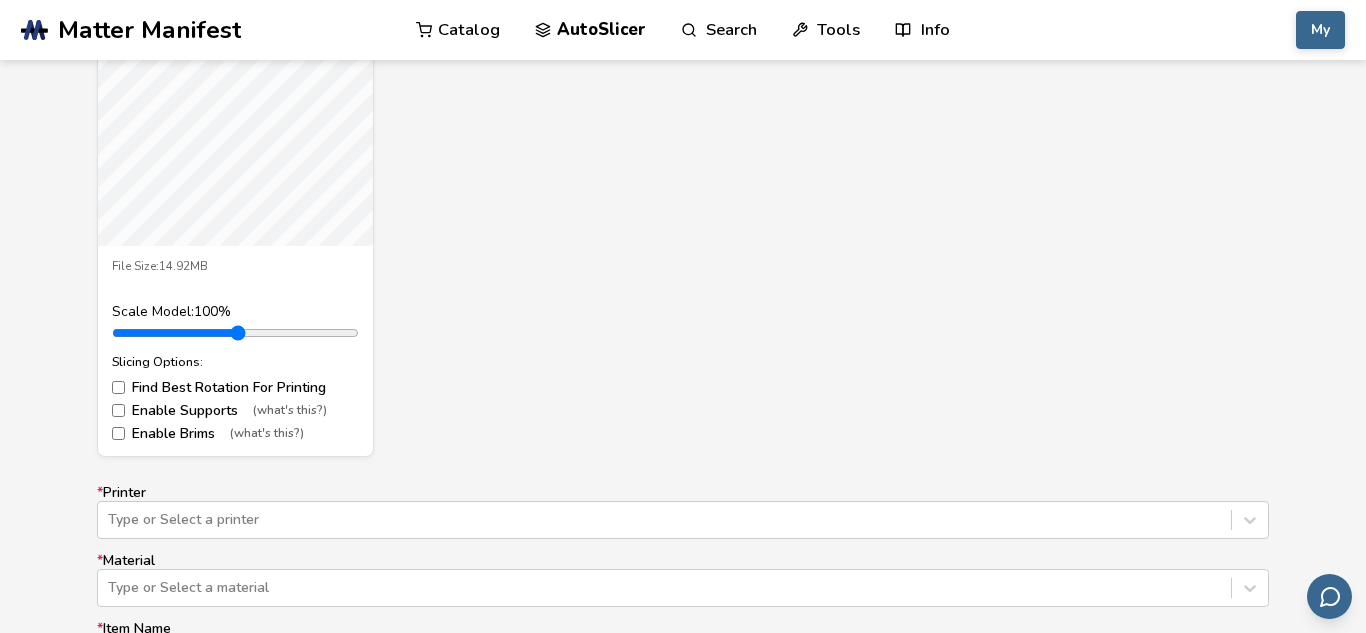 scroll, scrollTop: 900, scrollLeft: 0, axis: vertical 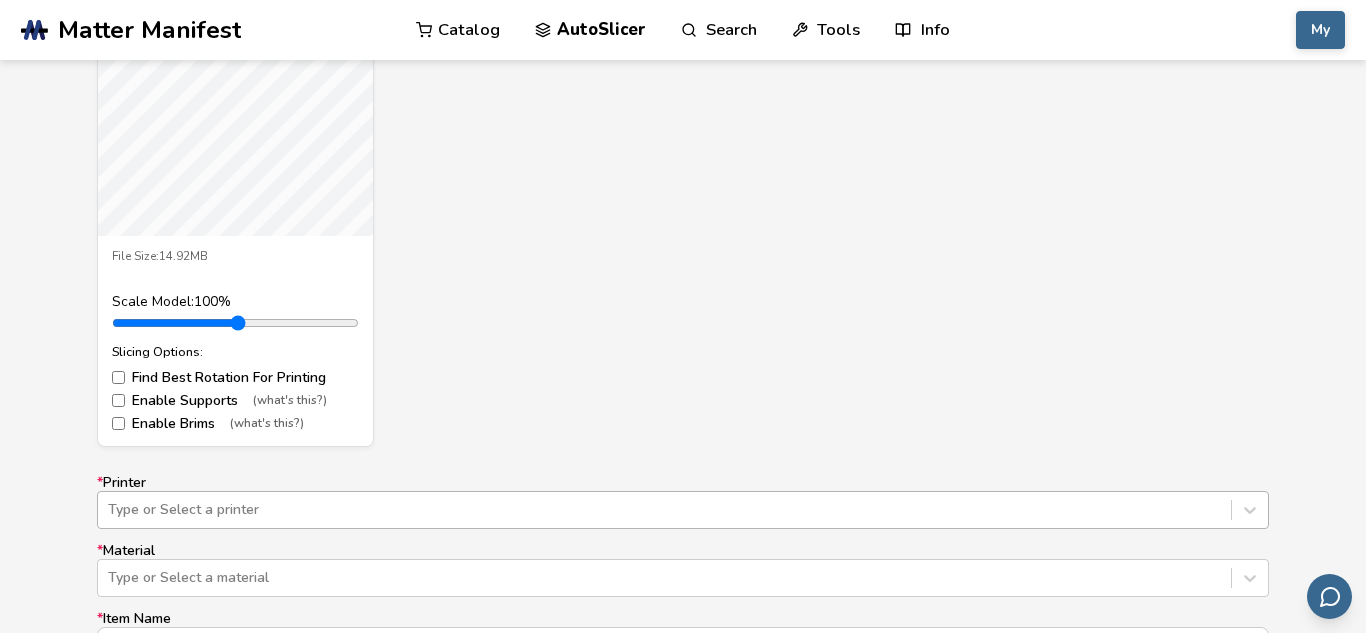 click on "Type or Select a printer" at bounding box center [683, 510] 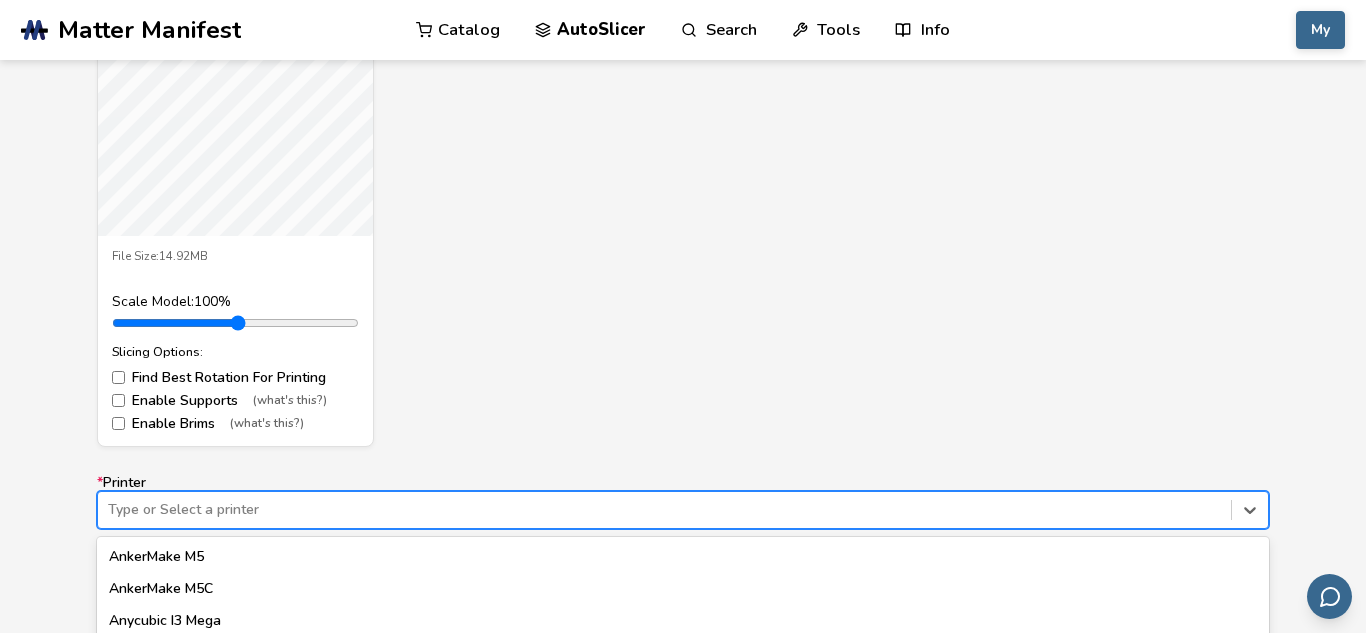 scroll, scrollTop: 1112, scrollLeft: 0, axis: vertical 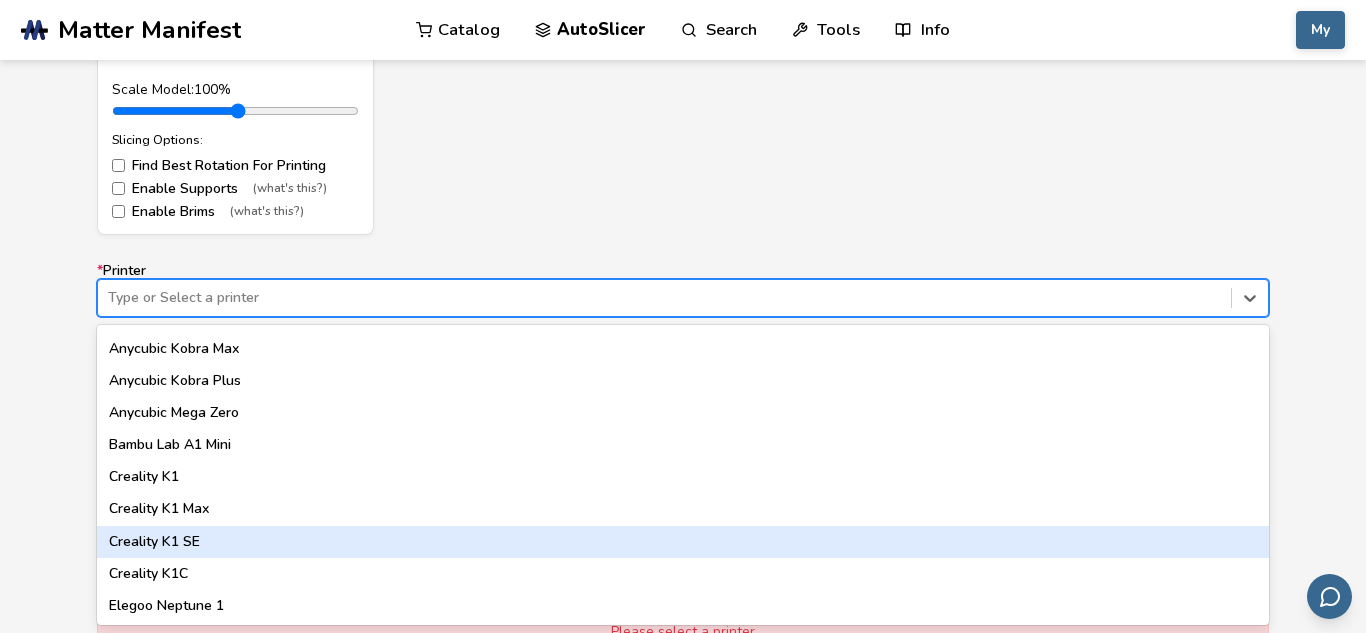 click on "Creality K1 SE" at bounding box center (683, 542) 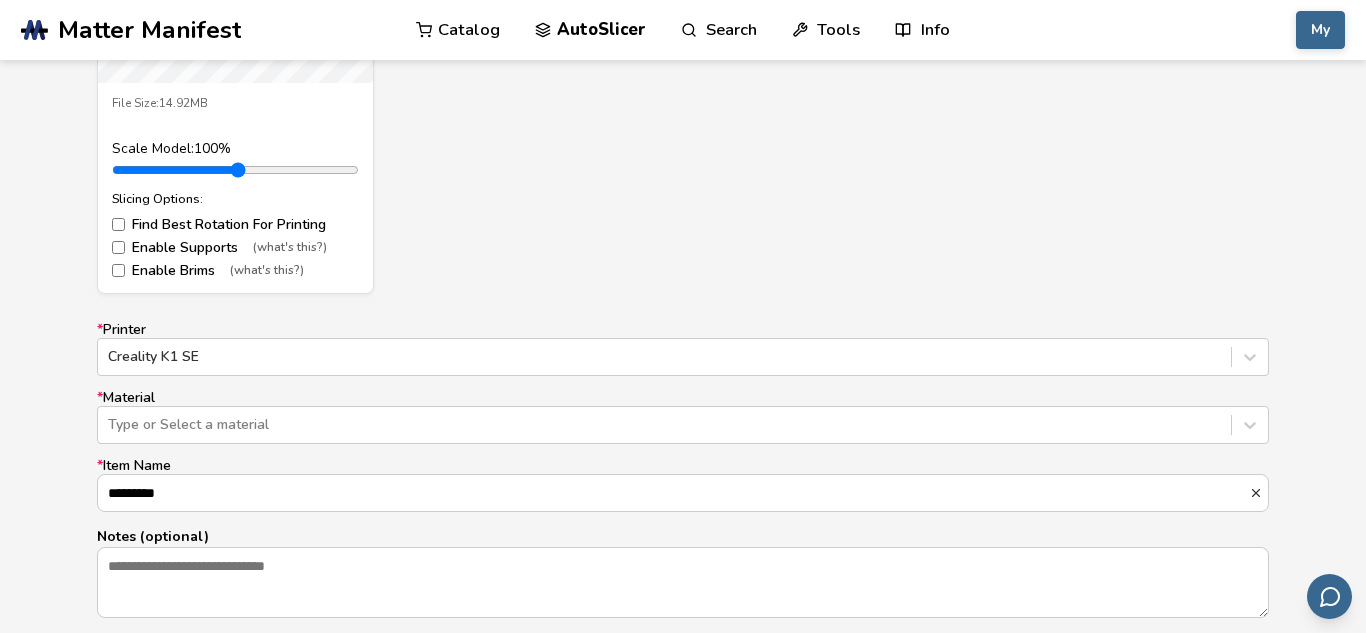 scroll, scrollTop: 1054, scrollLeft: 0, axis: vertical 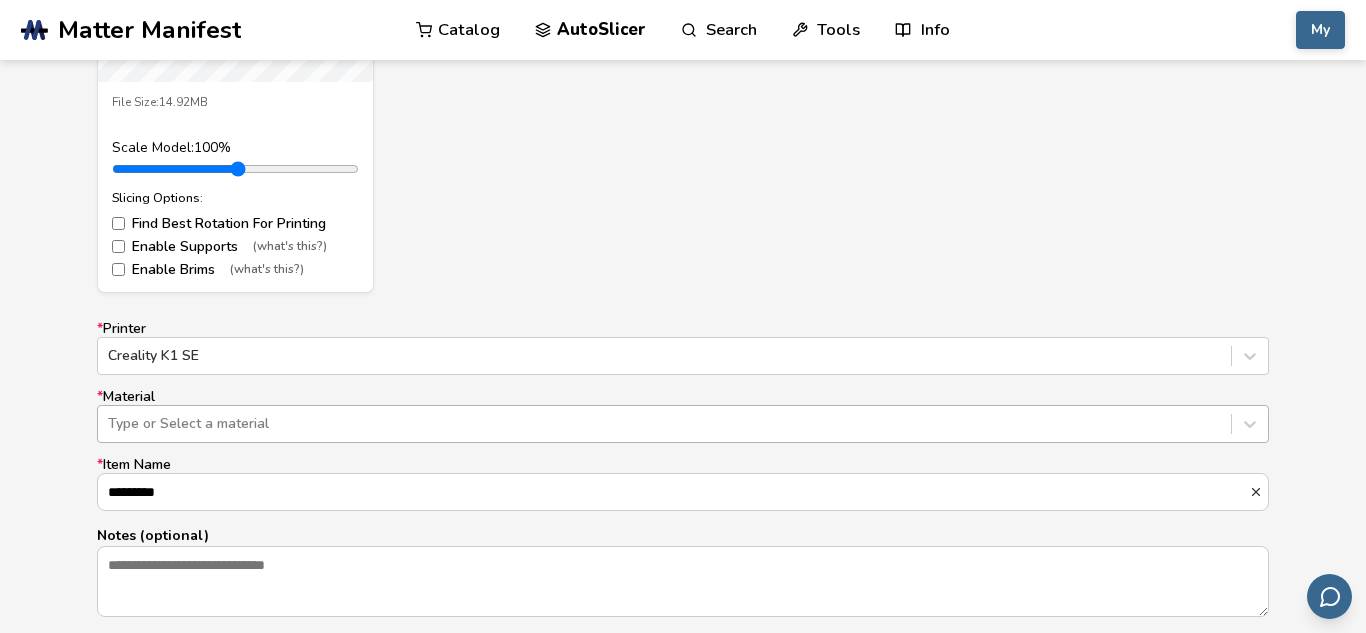click at bounding box center (664, 424) 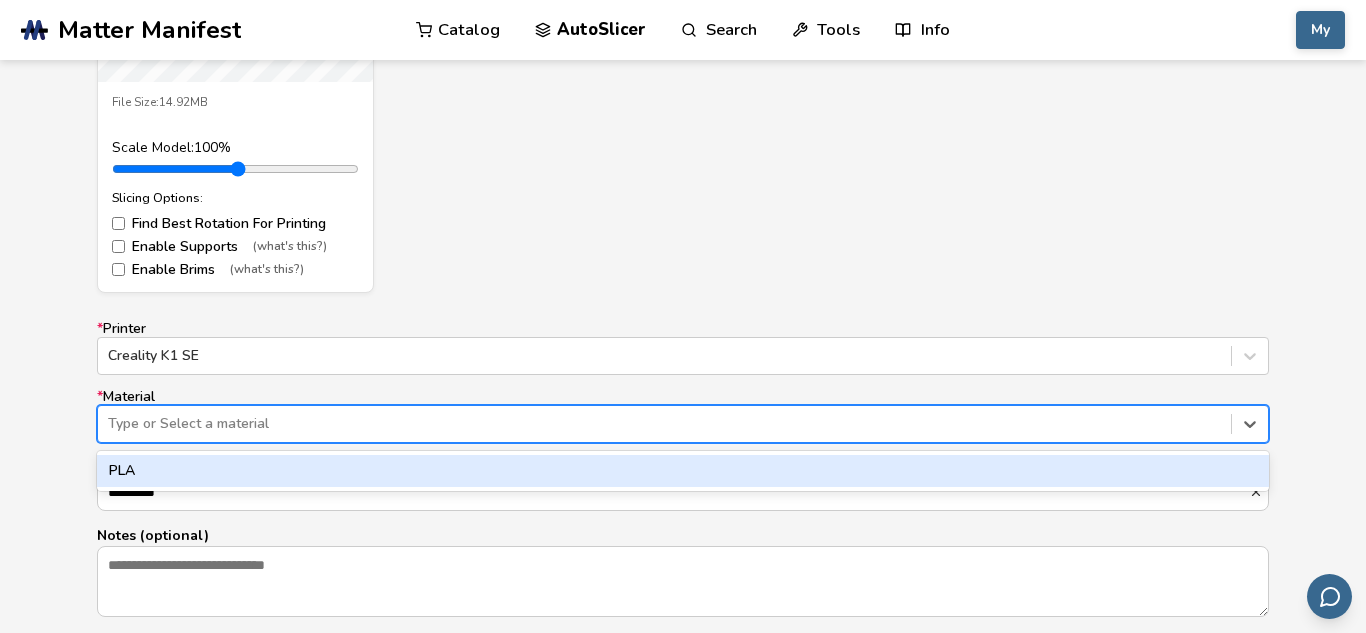 click on "PLA" at bounding box center (683, 471) 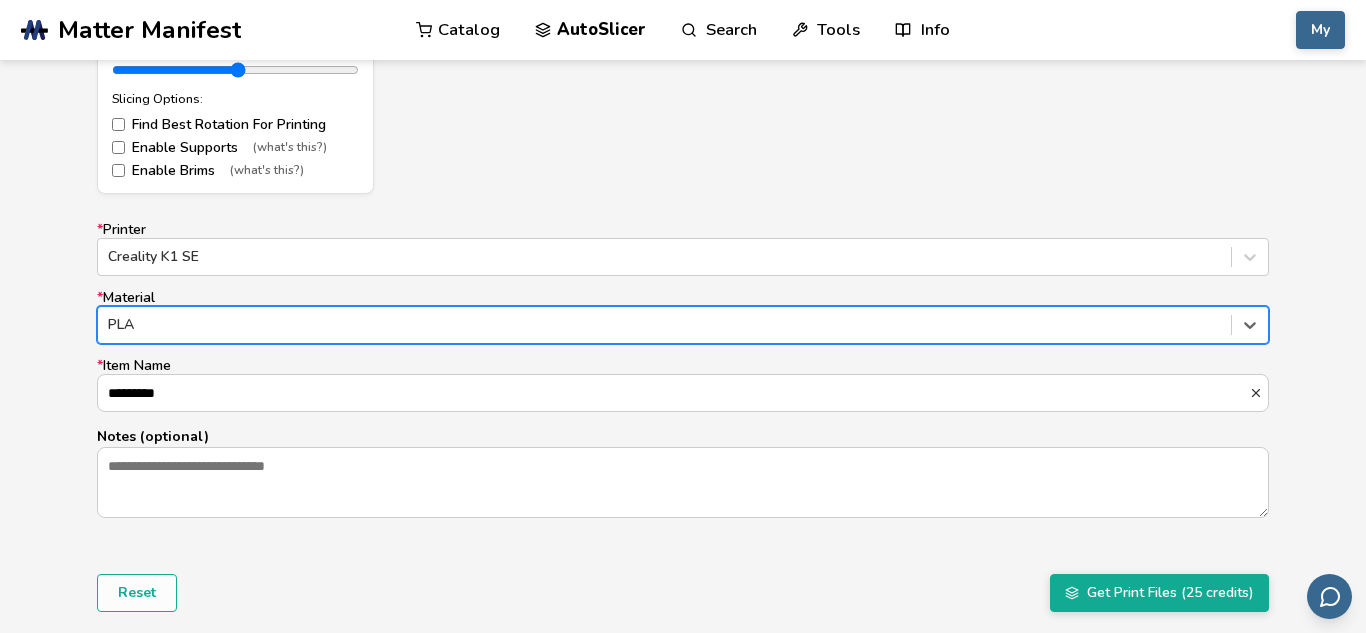 scroll, scrollTop: 1185, scrollLeft: 0, axis: vertical 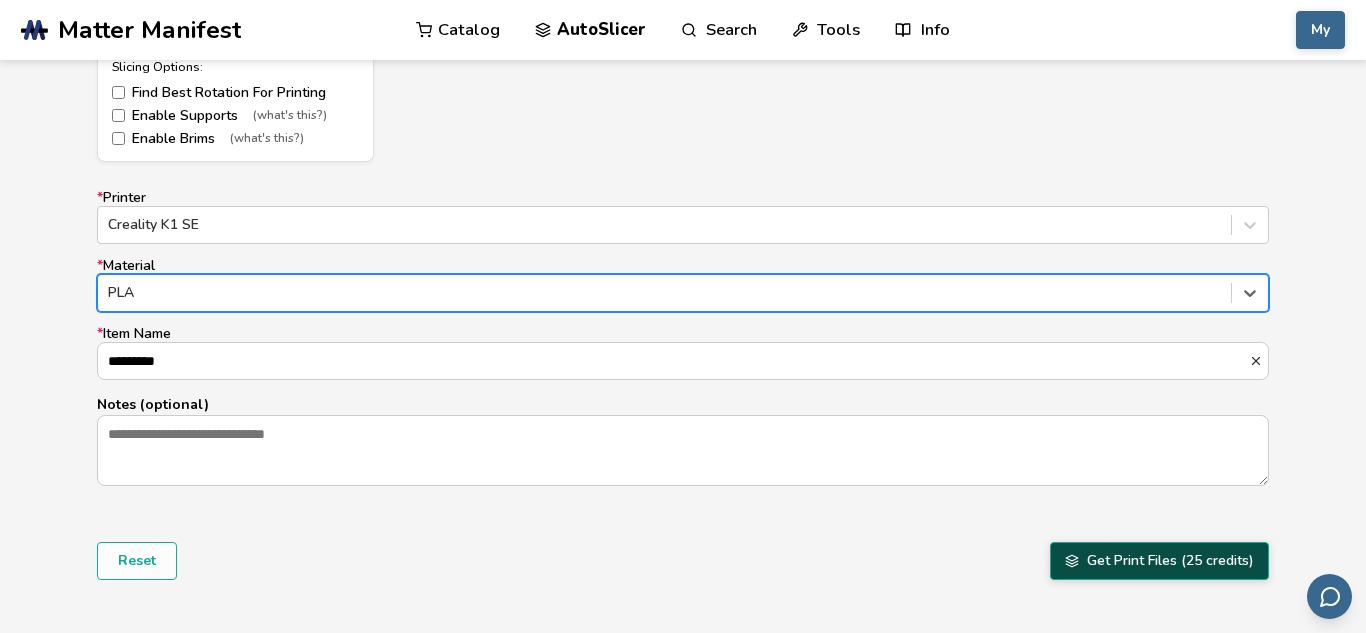click on "Get Print Files (25 credits)" at bounding box center [1159, 561] 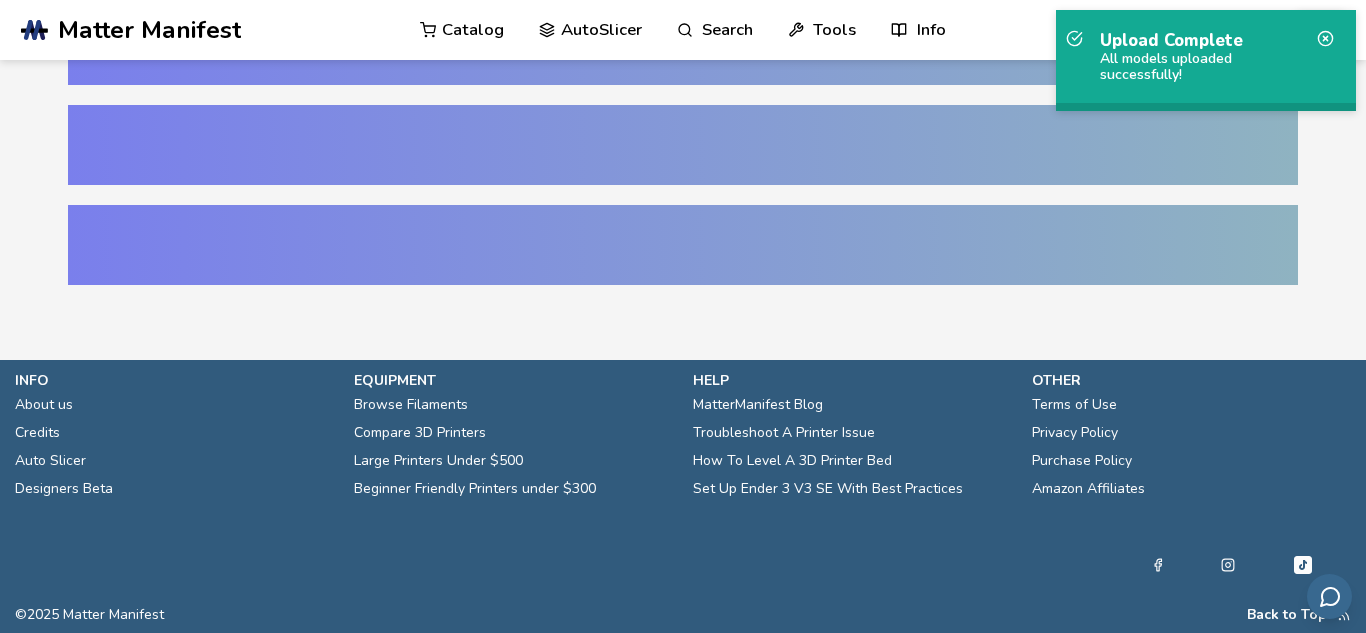 scroll, scrollTop: 0, scrollLeft: 0, axis: both 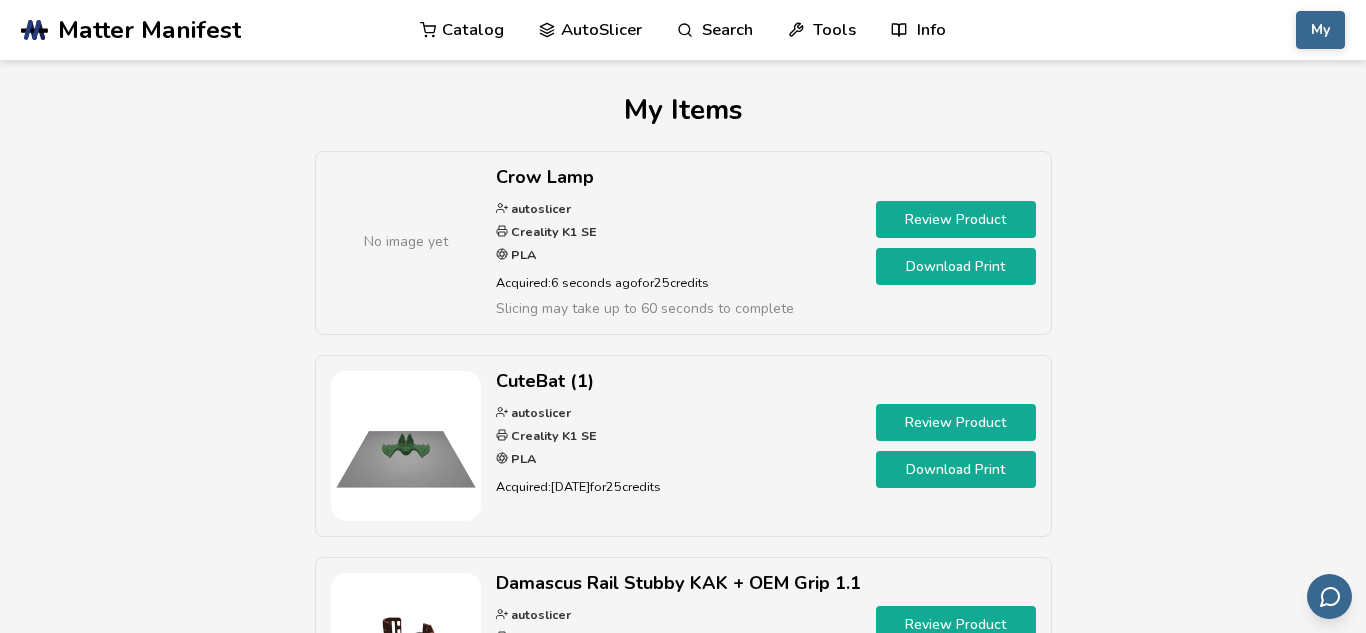click on "Review Product" at bounding box center (956, 219) 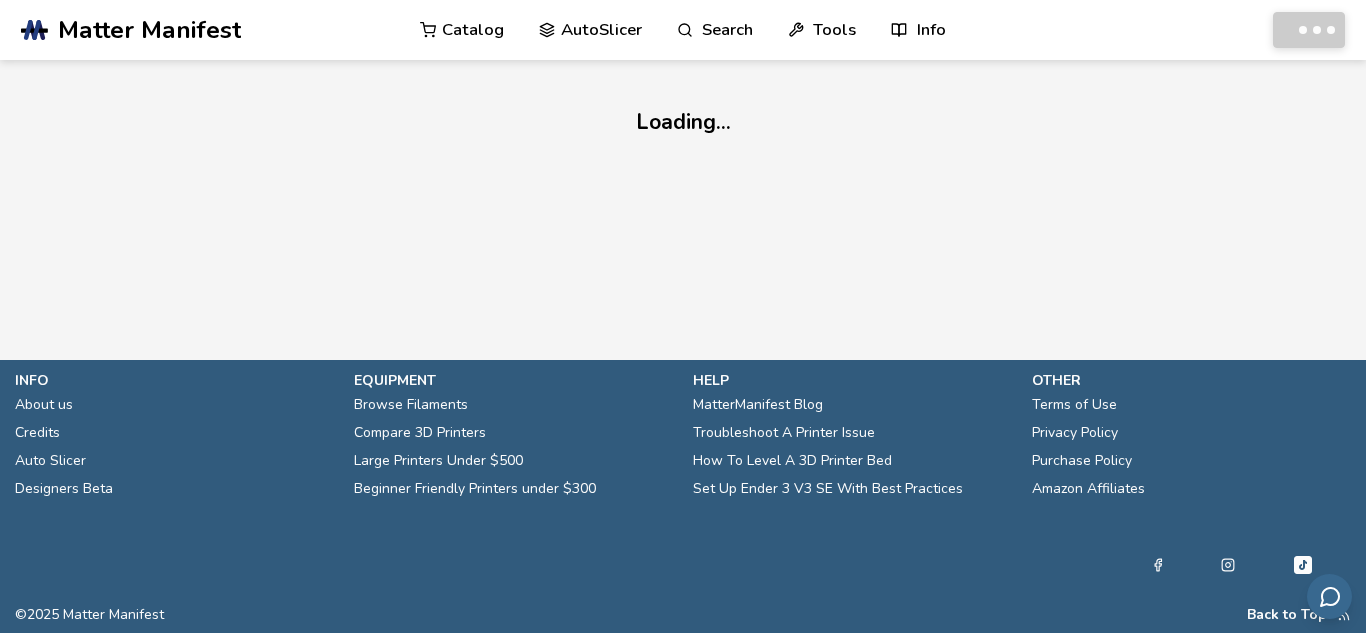 scroll, scrollTop: 0, scrollLeft: 0, axis: both 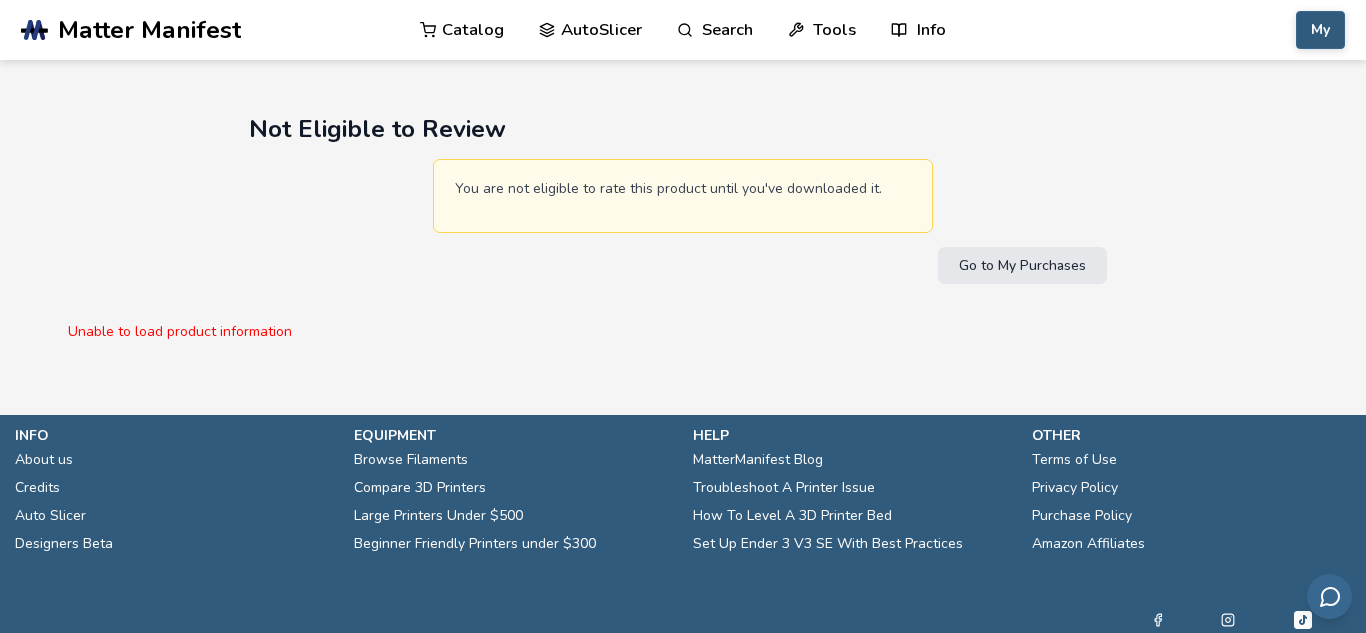 click on "My" at bounding box center (1320, 30) 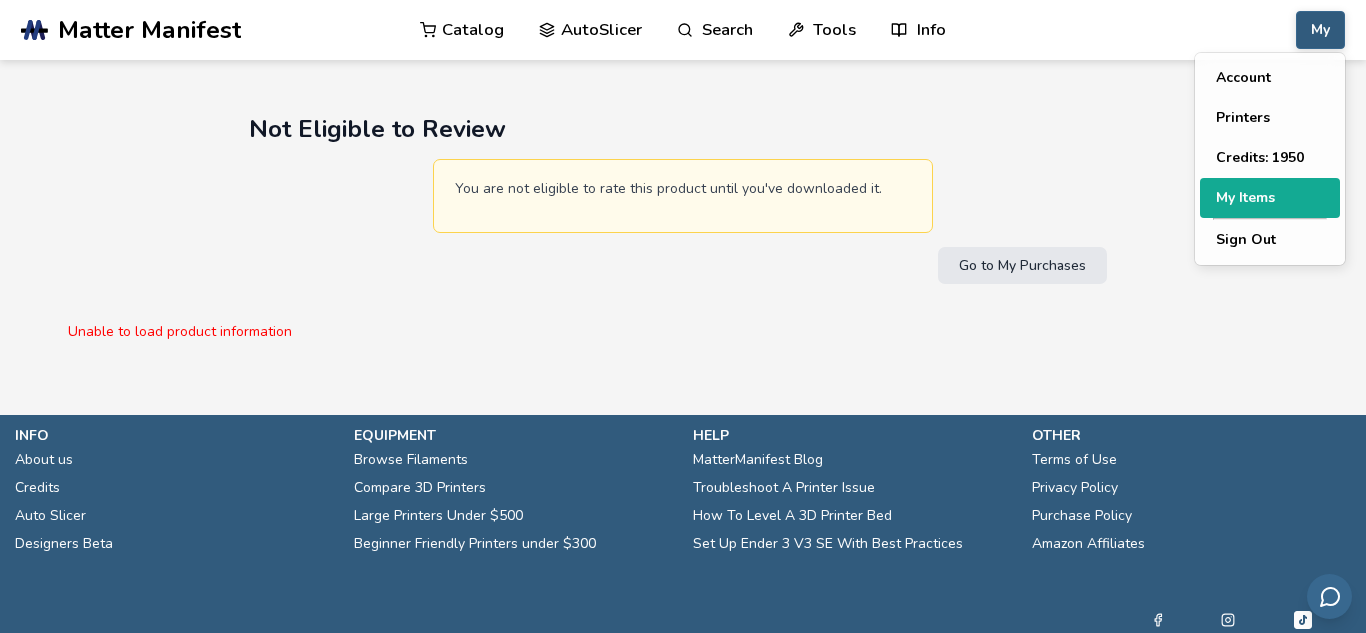 click on "My Items" at bounding box center [1270, 198] 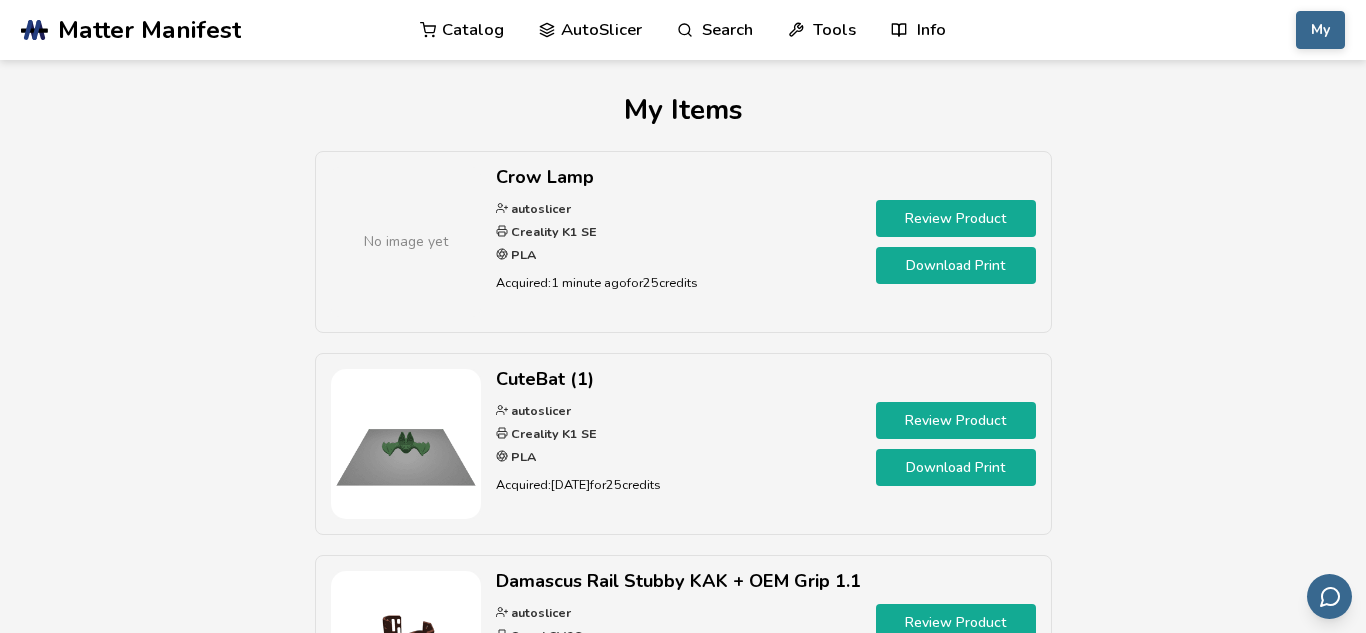 click on "Crow Lamp" at bounding box center (678, 177) 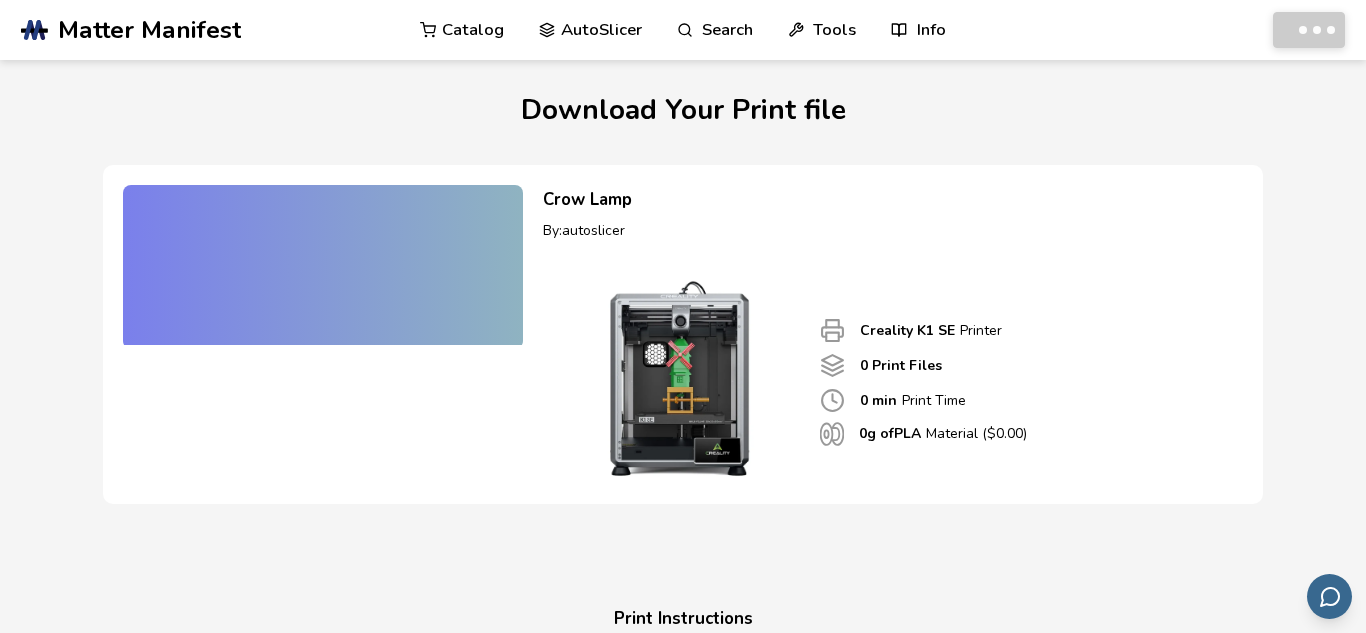 scroll, scrollTop: 0, scrollLeft: 0, axis: both 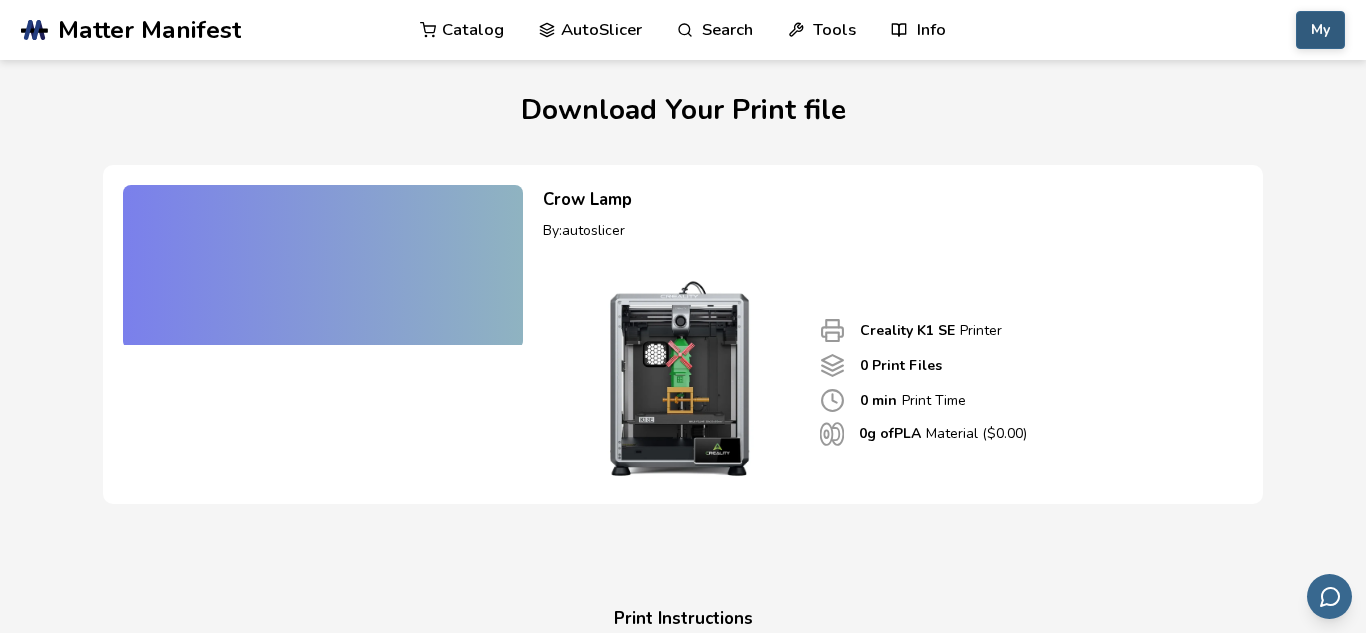 click on "My" at bounding box center (1320, 30) 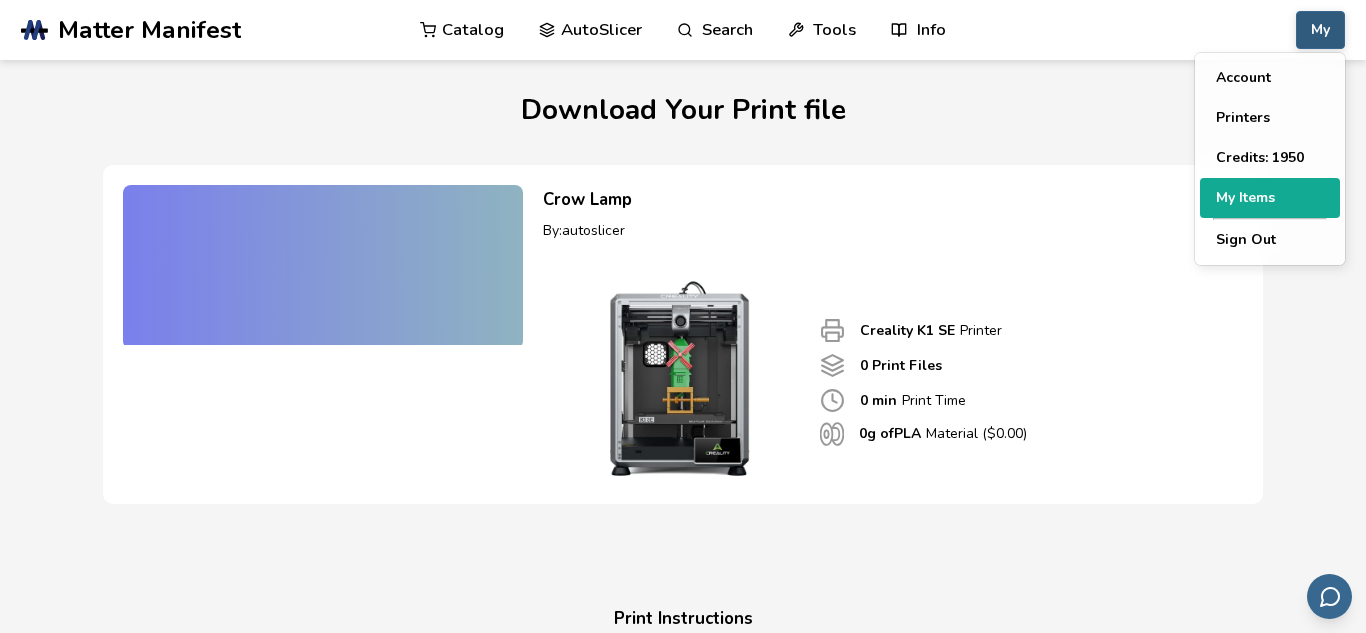 click on "My Items" at bounding box center [1270, 198] 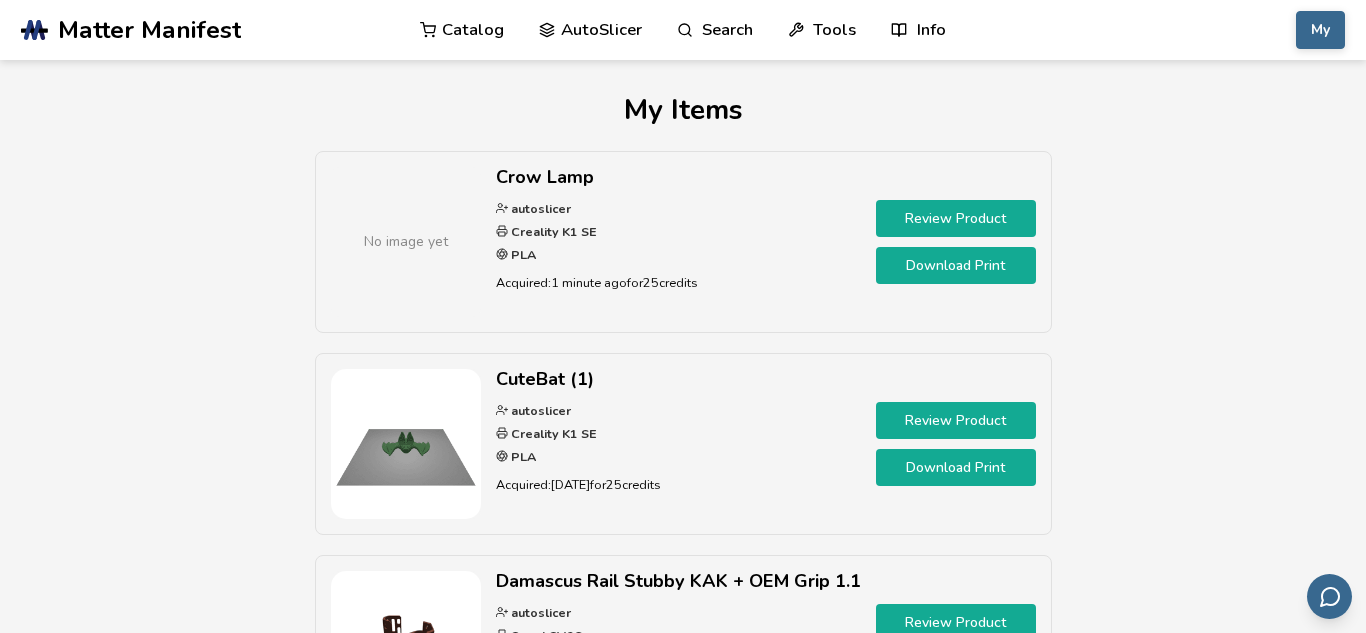 click on "Download Print" at bounding box center [956, 265] 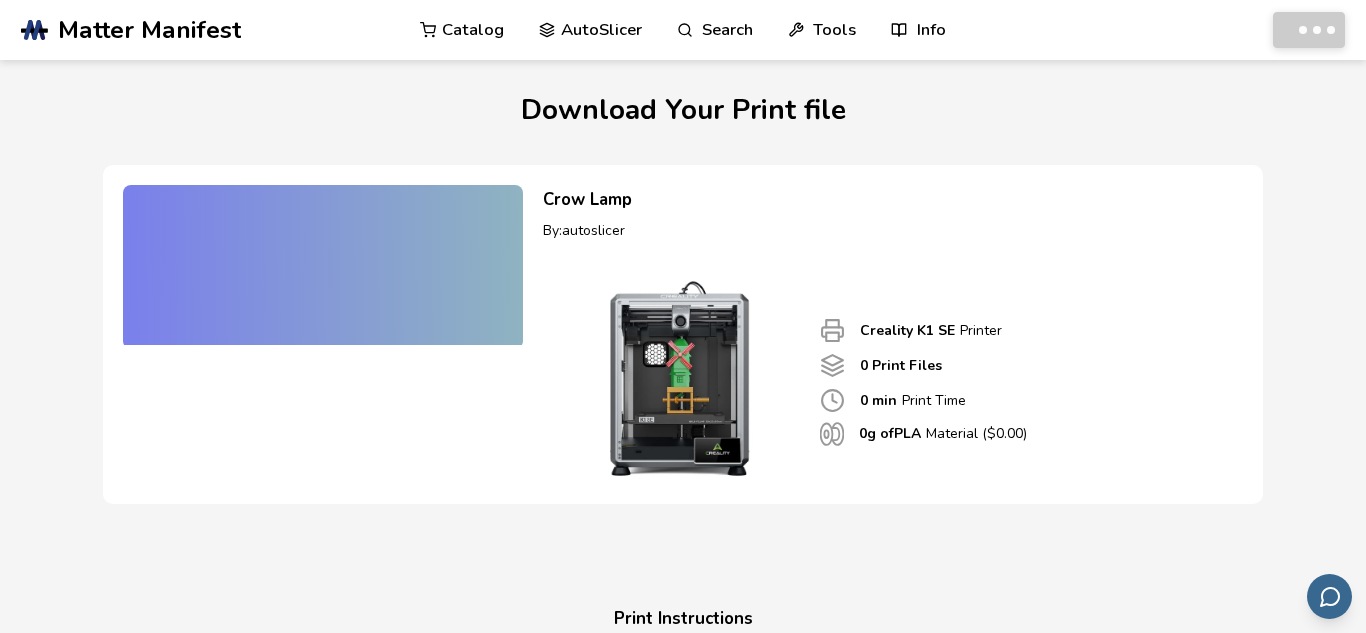 scroll, scrollTop: 0, scrollLeft: 0, axis: both 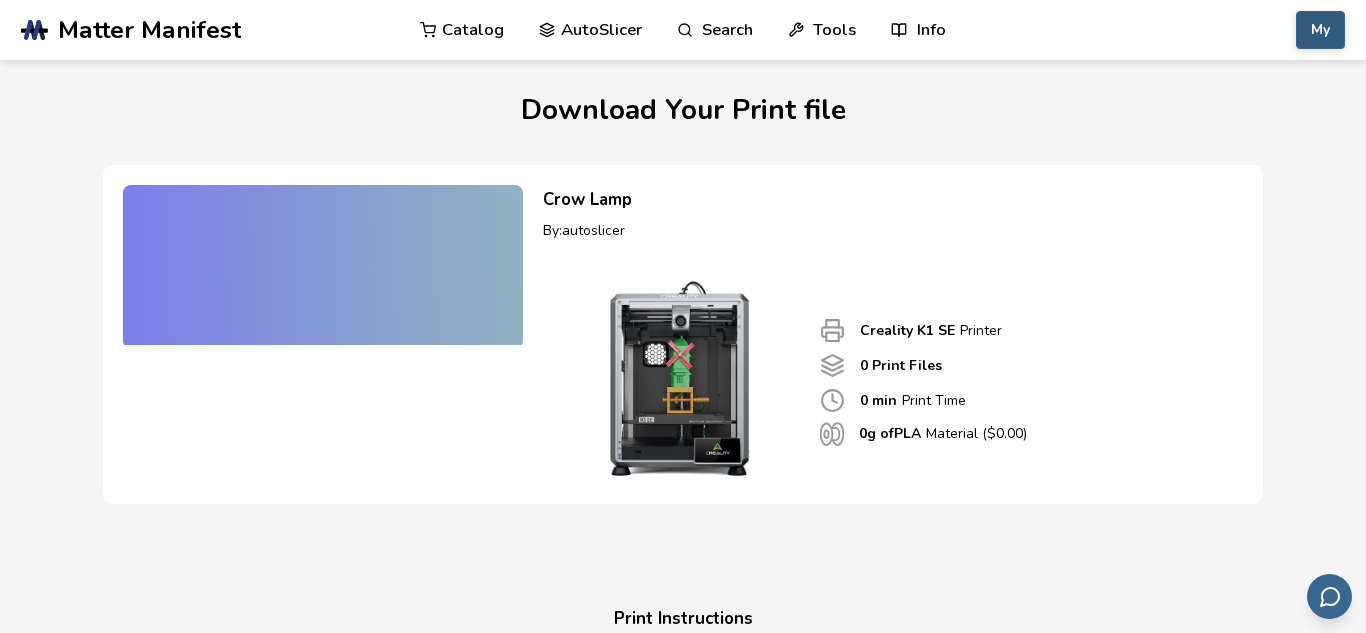 click on "My" at bounding box center (1320, 30) 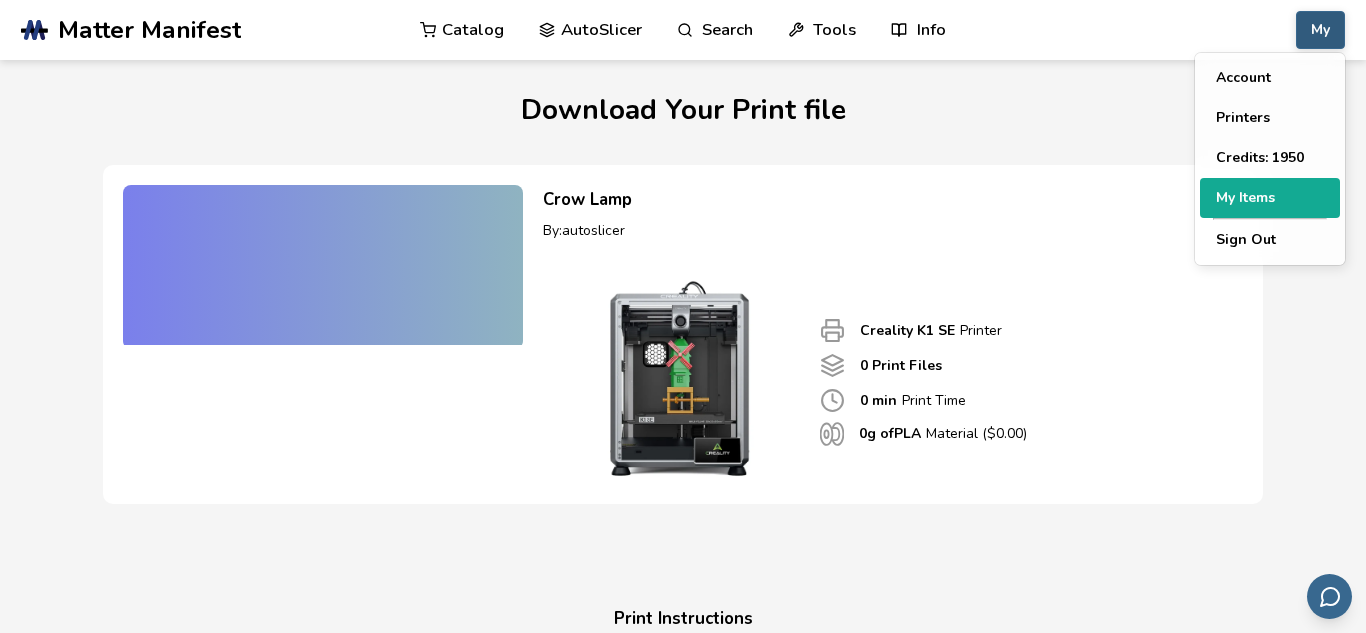 click on "My Items" at bounding box center [1270, 198] 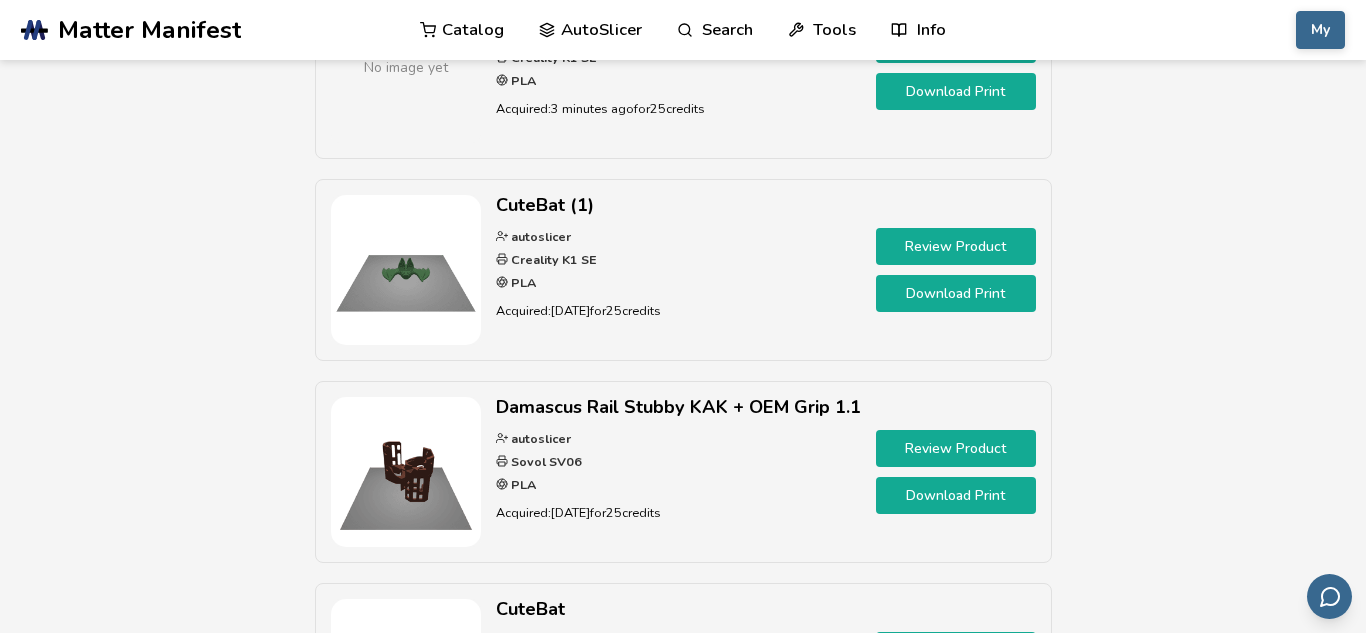 scroll, scrollTop: 0, scrollLeft: 0, axis: both 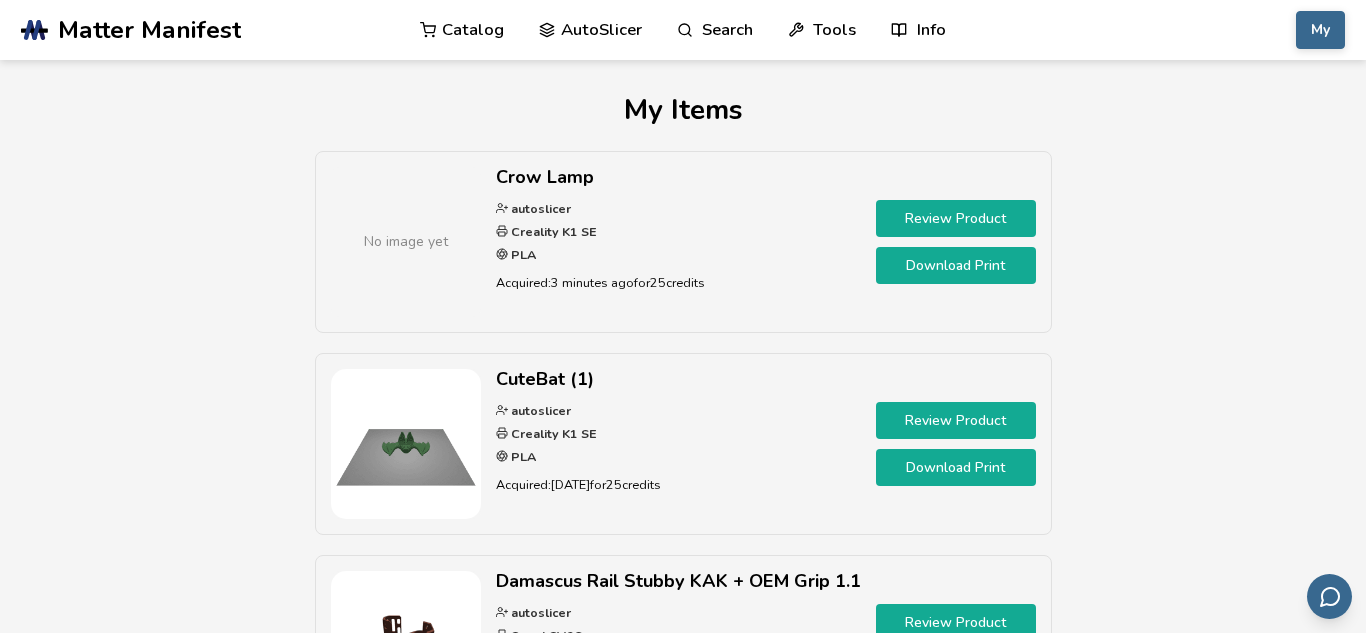 click on "Download Print" at bounding box center (956, 265) 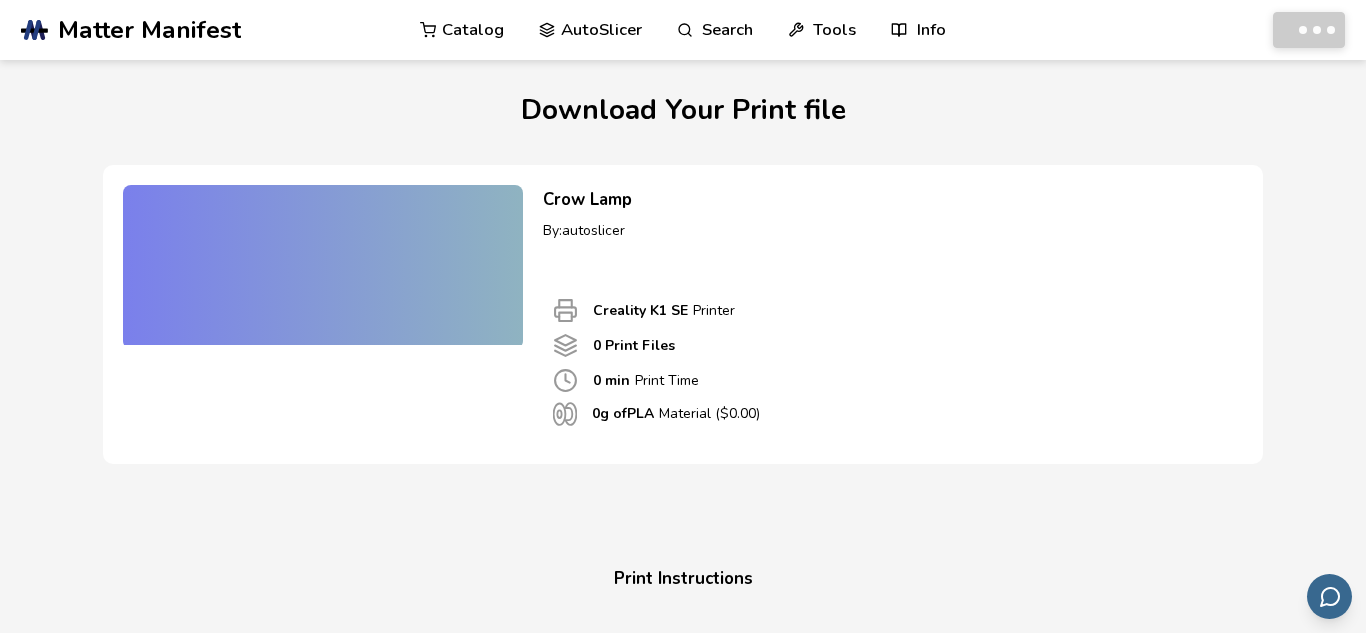 scroll, scrollTop: 0, scrollLeft: 0, axis: both 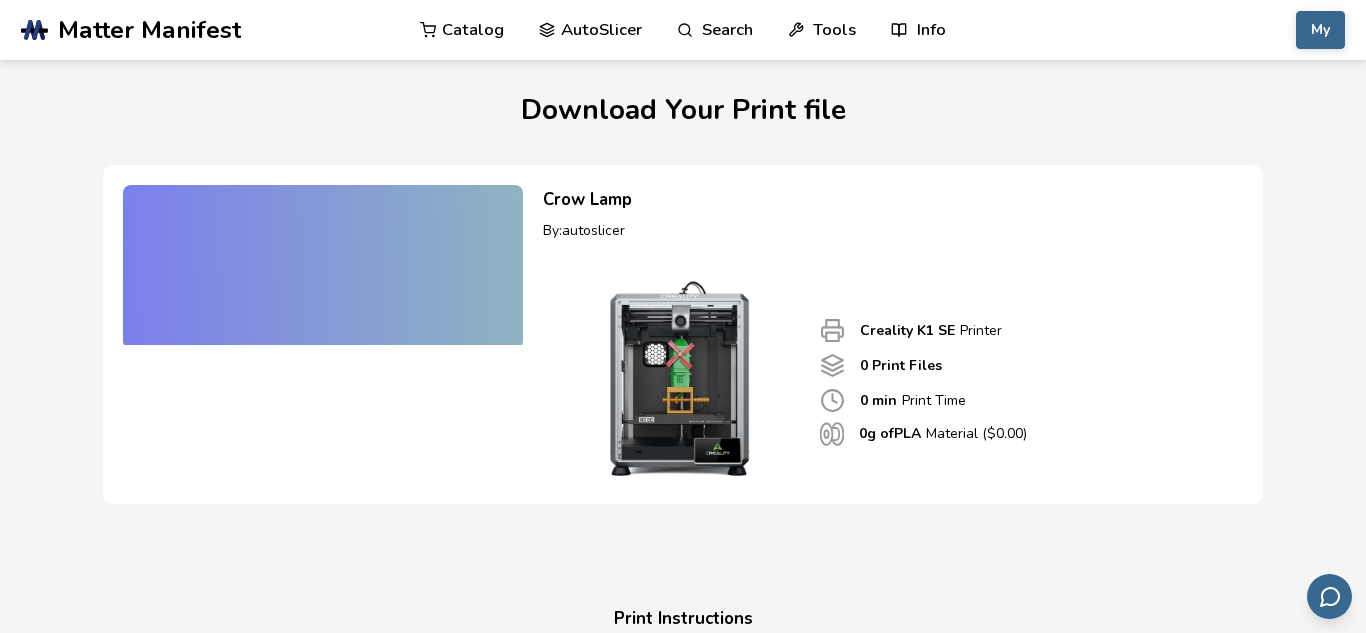 click on "AutoSlicer" at bounding box center [590, 30] 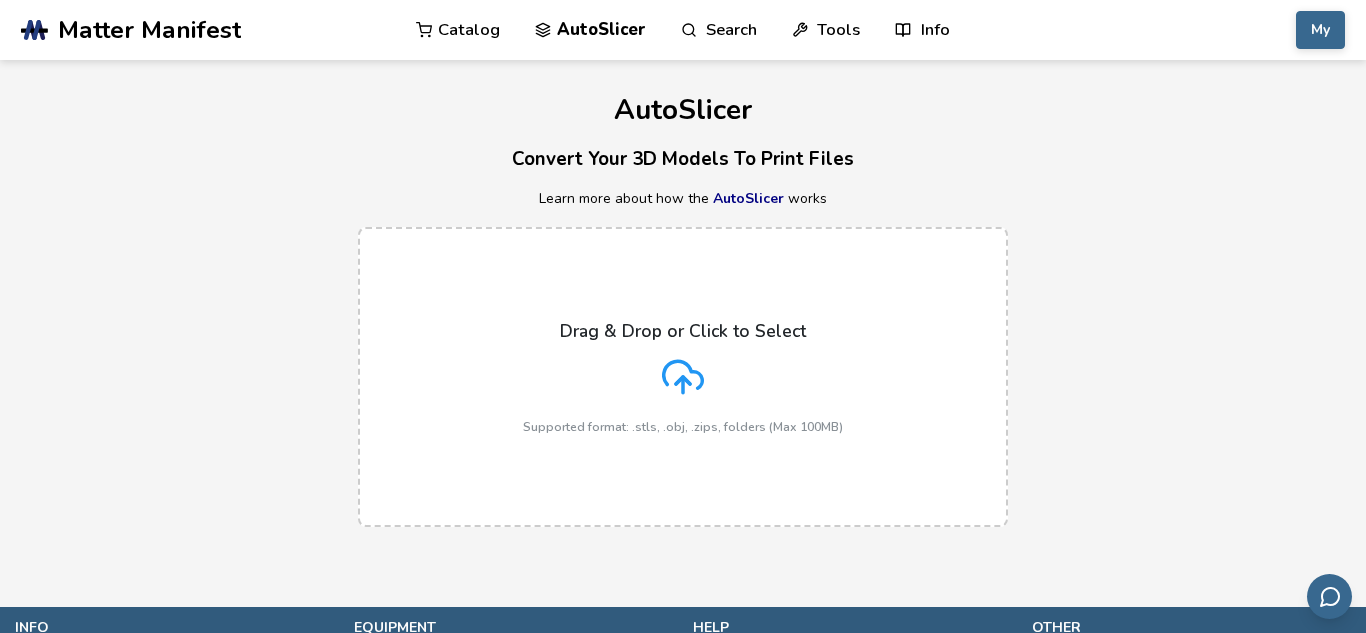 click on "Drag & Drop or Click to Select Supported format: .stls, .obj, .zips, folders (Max 100MB)" at bounding box center [683, 377] 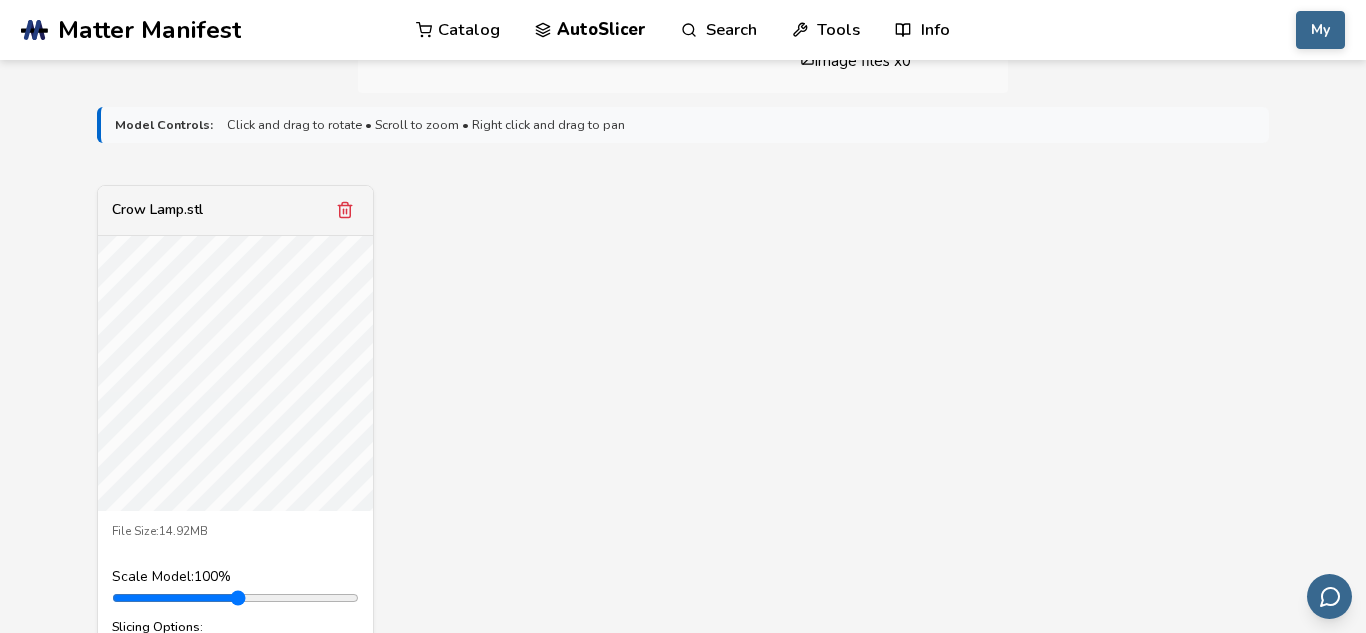 scroll, scrollTop: 629, scrollLeft: 0, axis: vertical 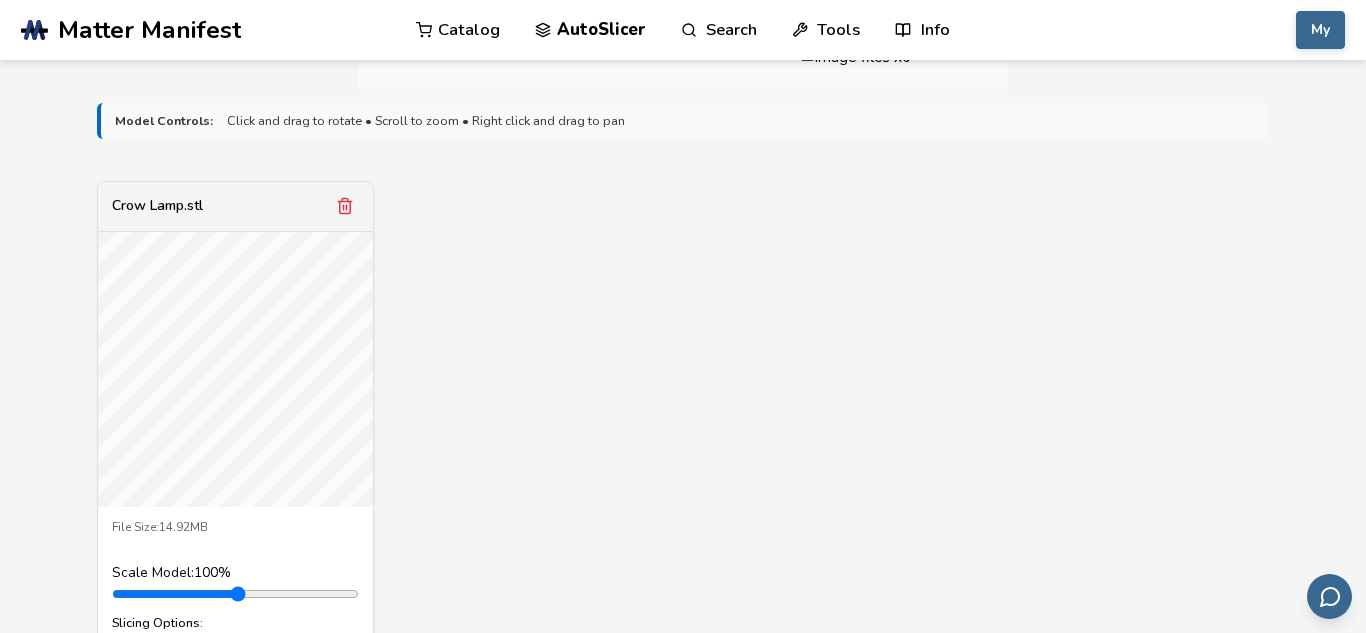 click at bounding box center [235, 594] 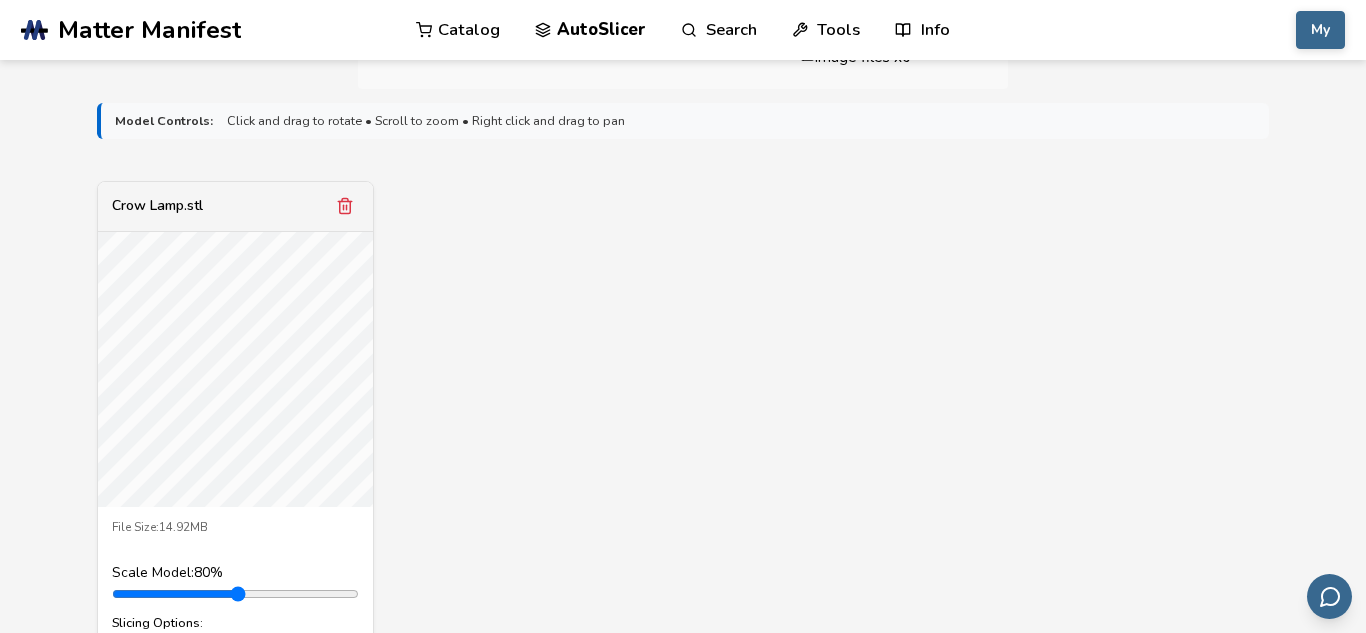 type on "***" 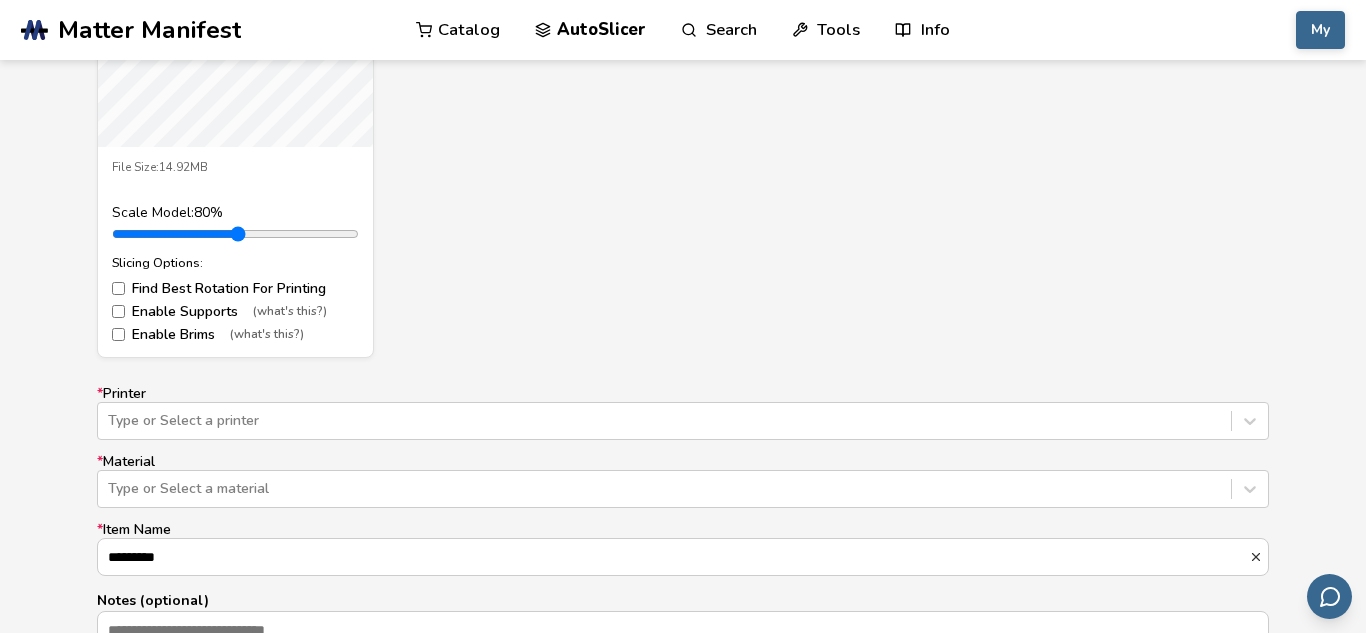 scroll, scrollTop: 1029, scrollLeft: 0, axis: vertical 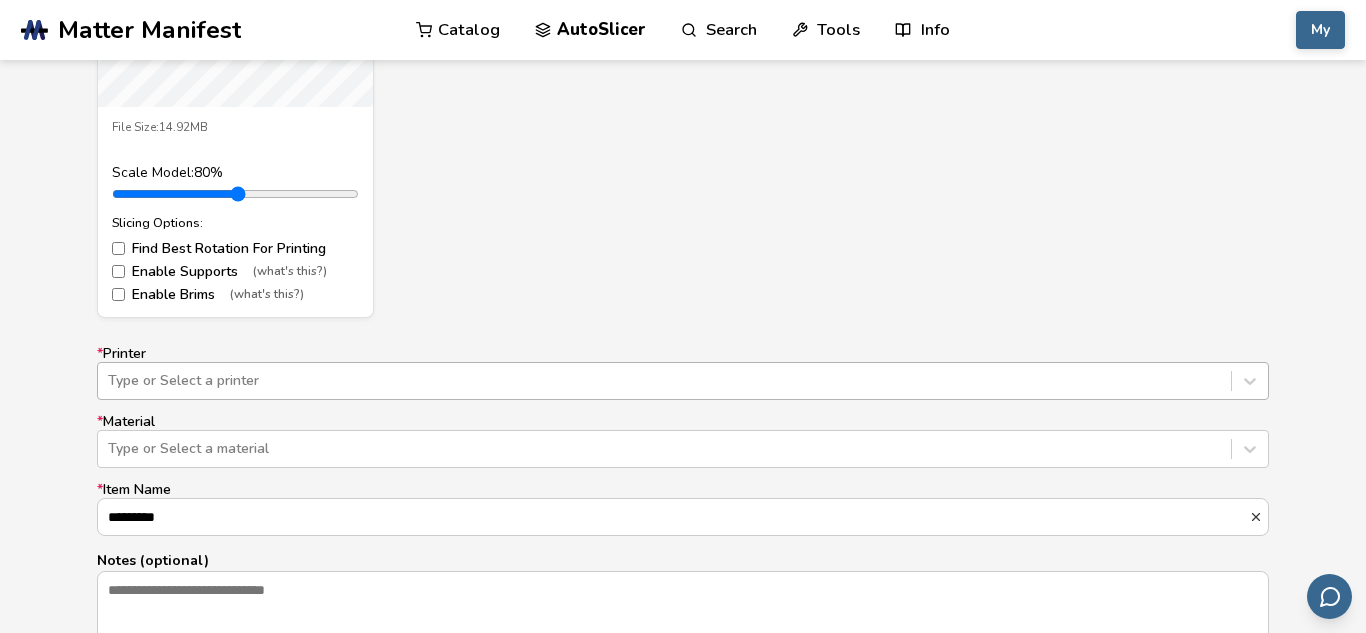 click on "Type or Select a printer" at bounding box center [683, 381] 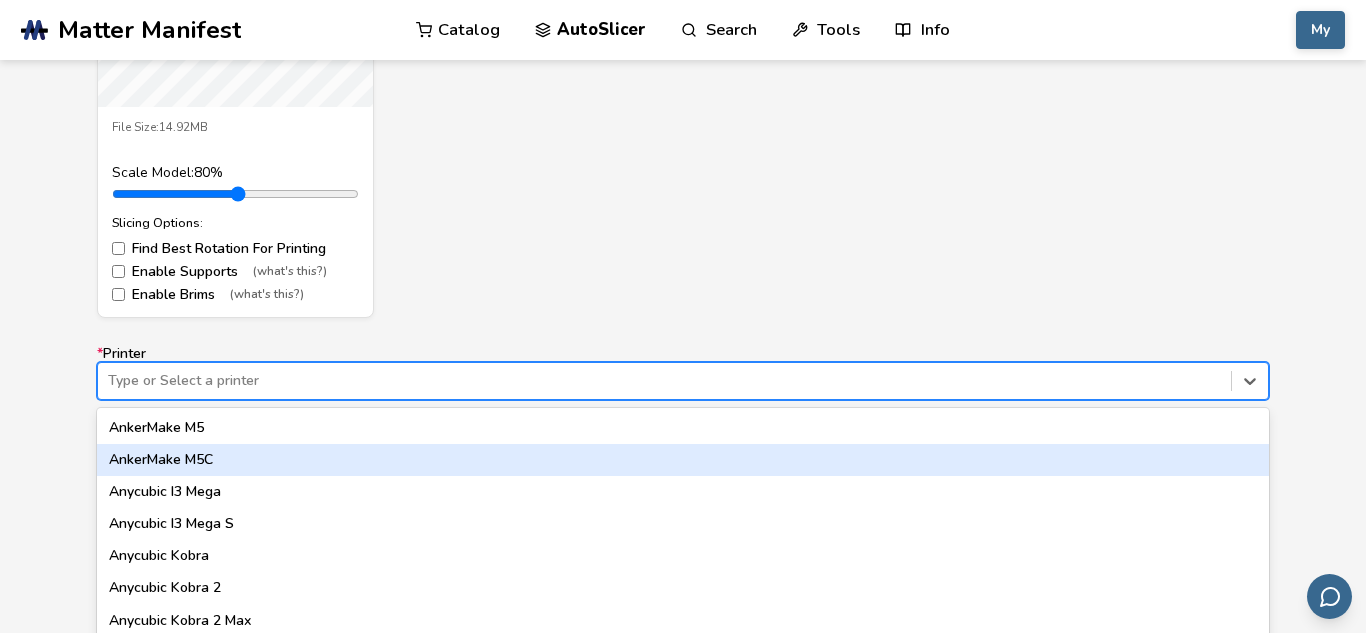 scroll, scrollTop: 1112, scrollLeft: 0, axis: vertical 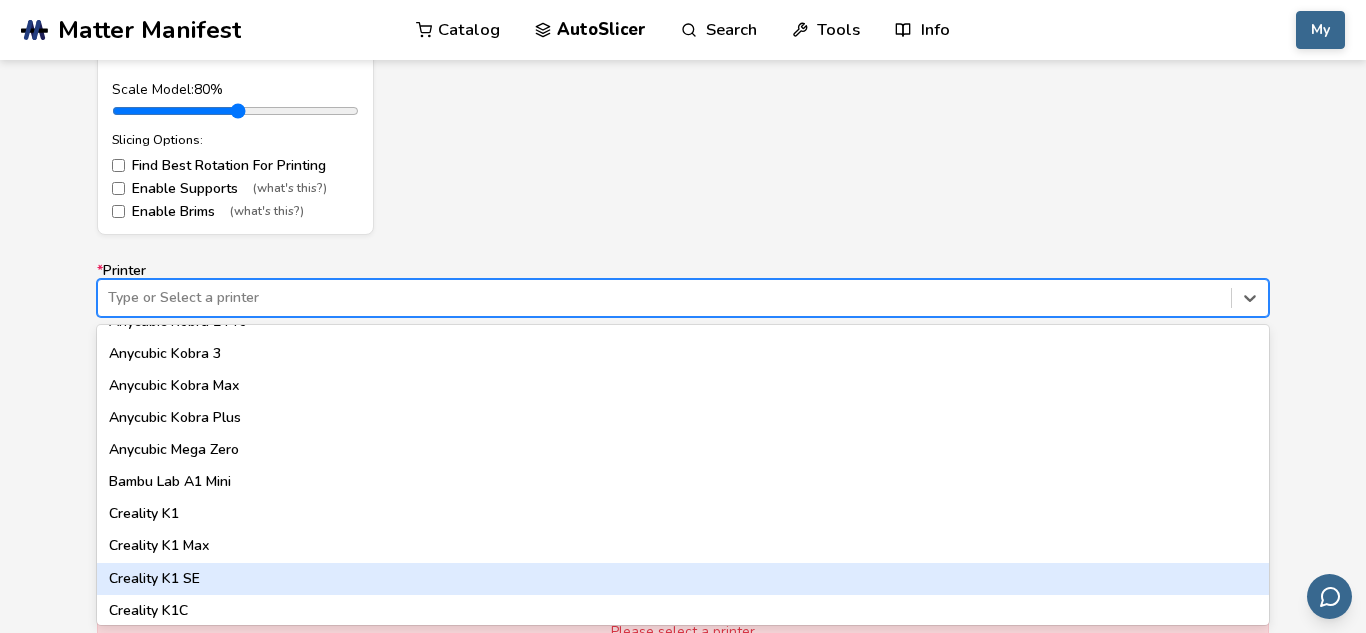 click on "Creality K1 SE" at bounding box center [683, 579] 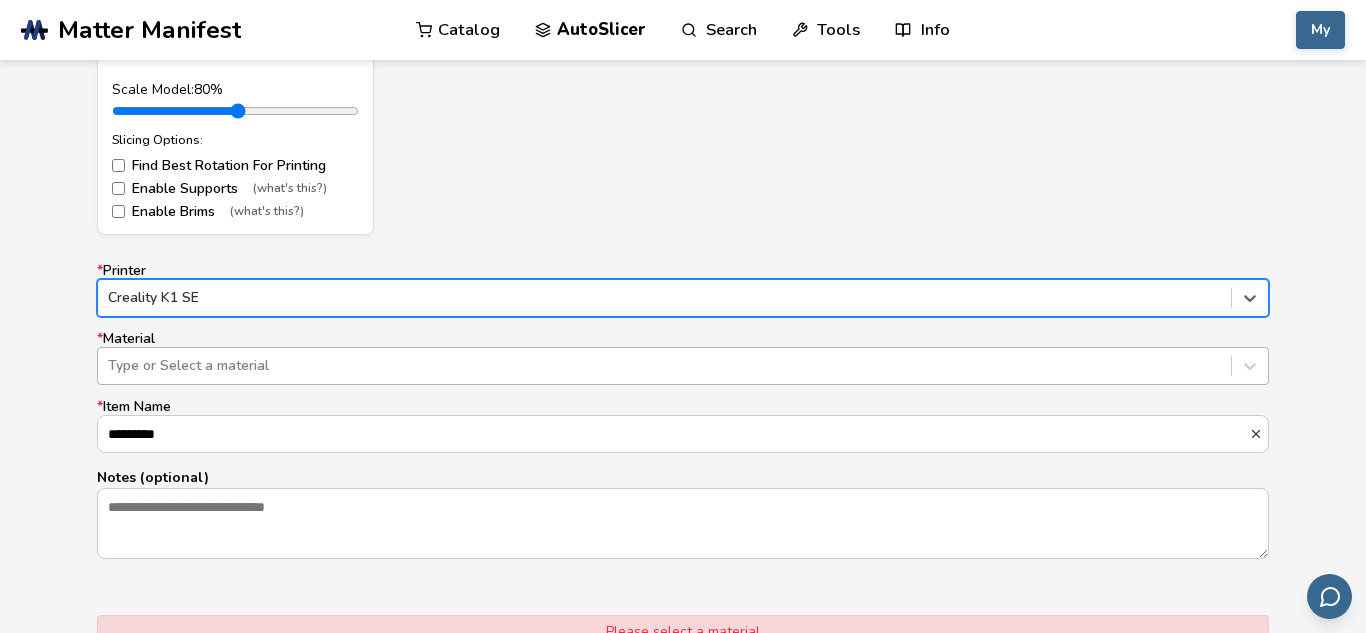 click at bounding box center [664, 366] 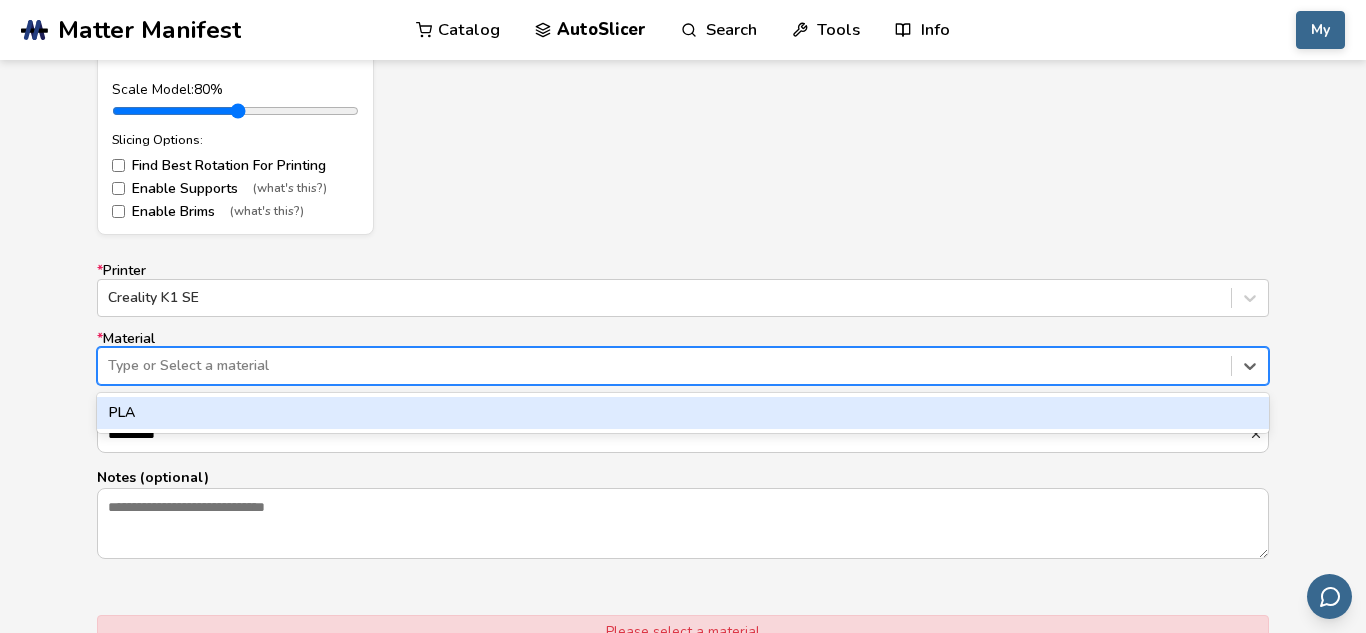 click on "PLA" at bounding box center [683, 413] 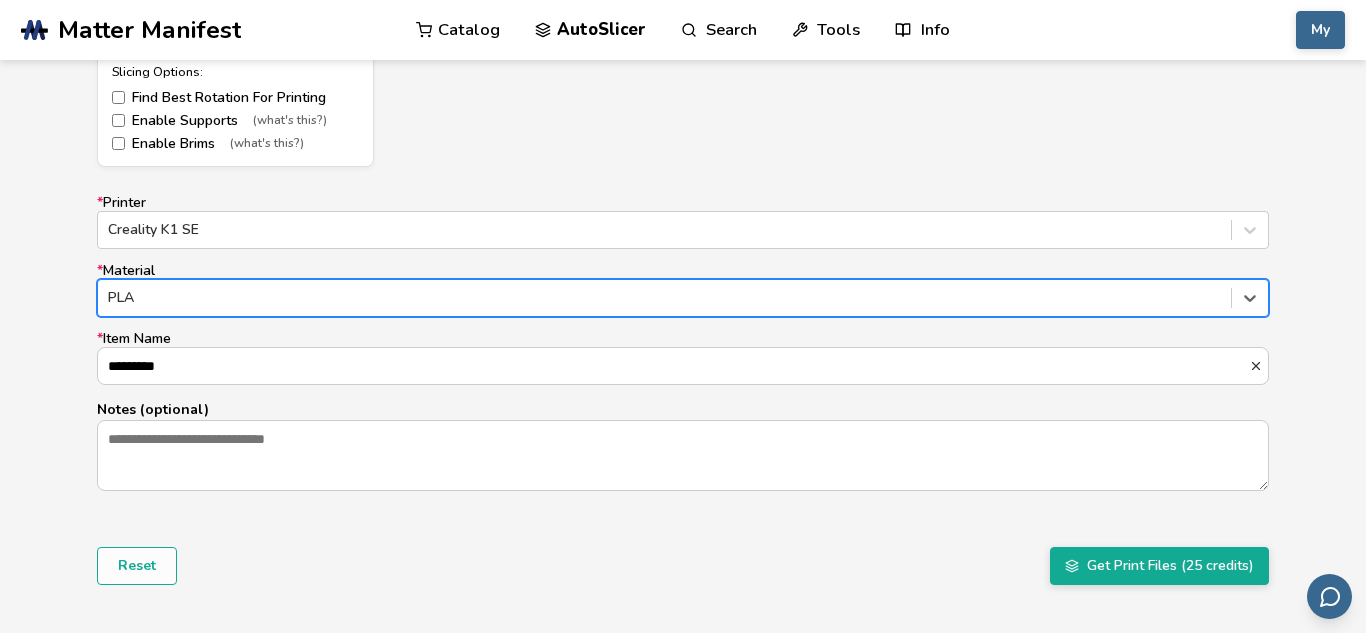 scroll, scrollTop: 1182, scrollLeft: 0, axis: vertical 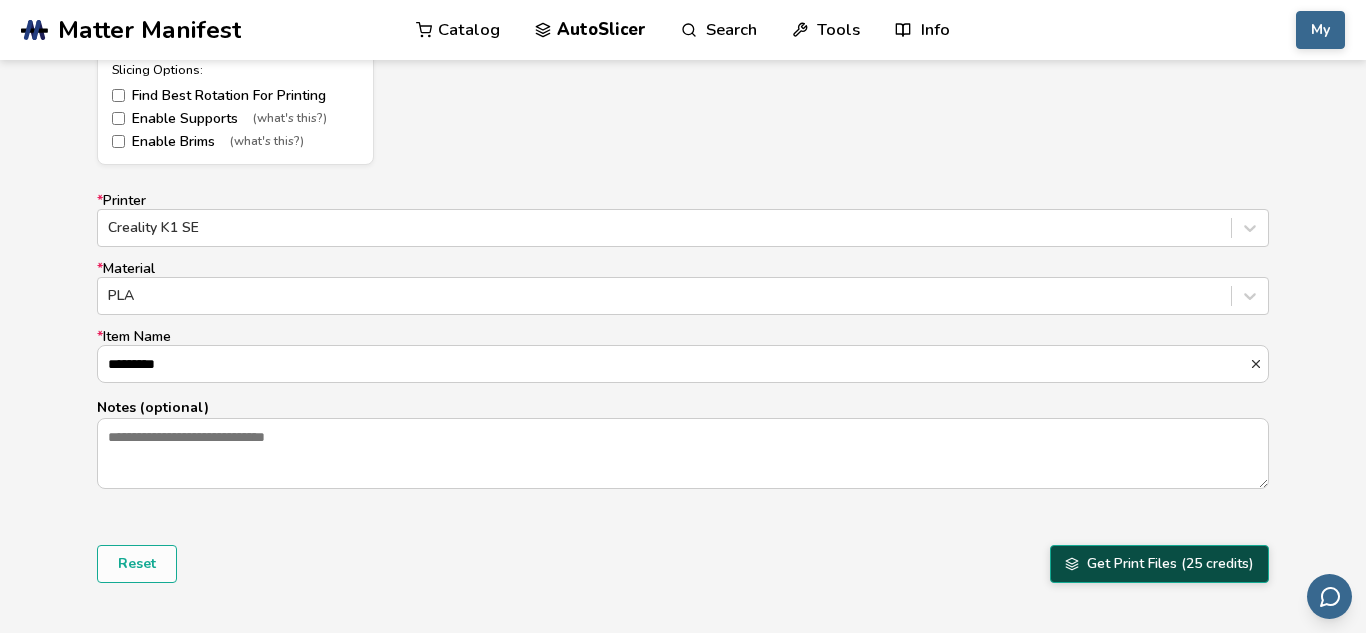 click on "Get Print Files (25 credits)" at bounding box center (1159, 564) 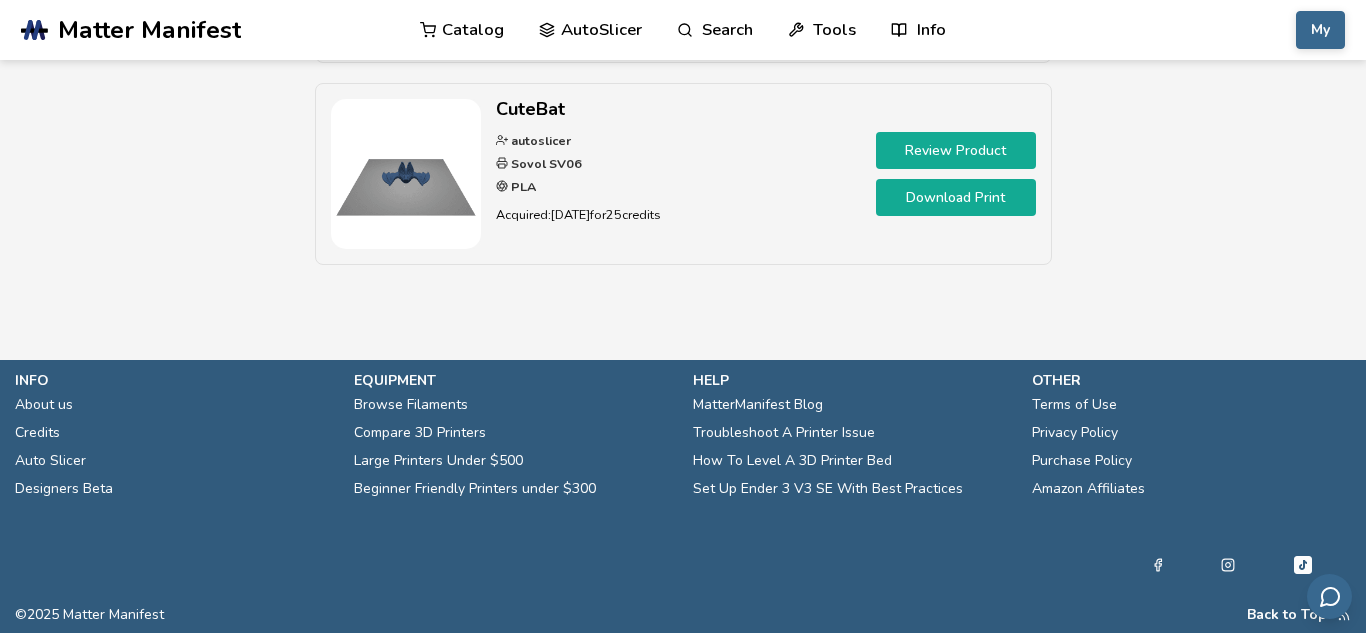 scroll, scrollTop: 0, scrollLeft: 0, axis: both 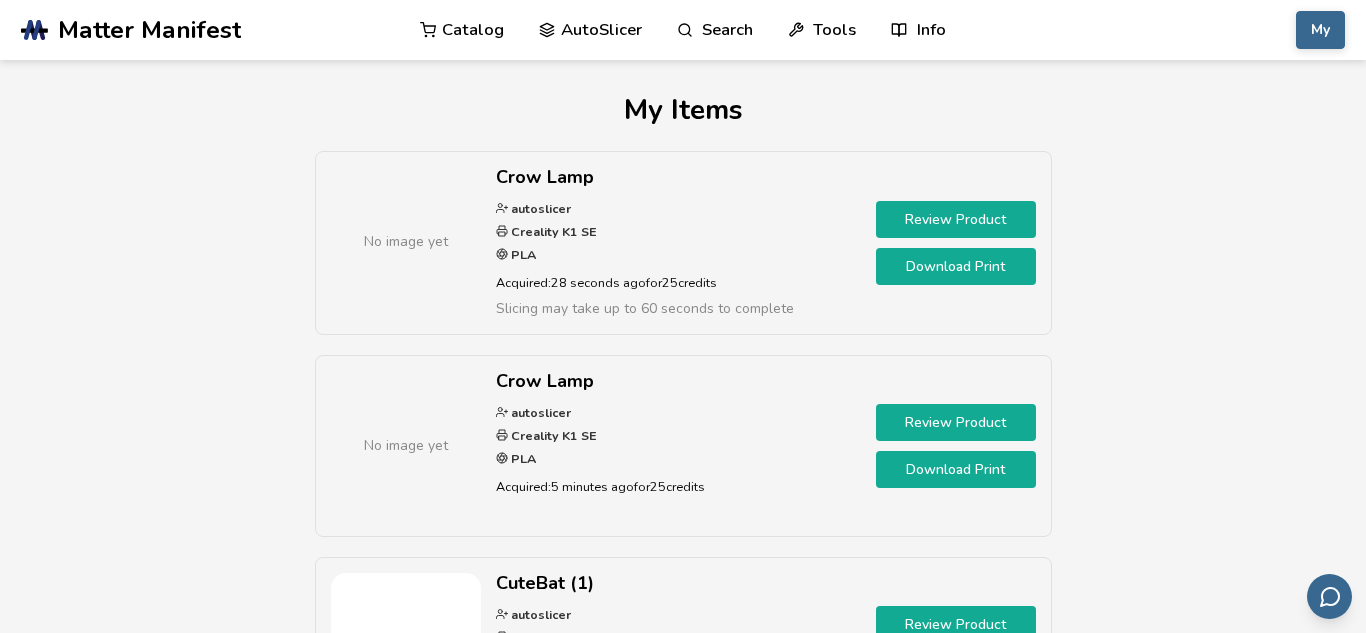 click on "Download Print" at bounding box center [956, 266] 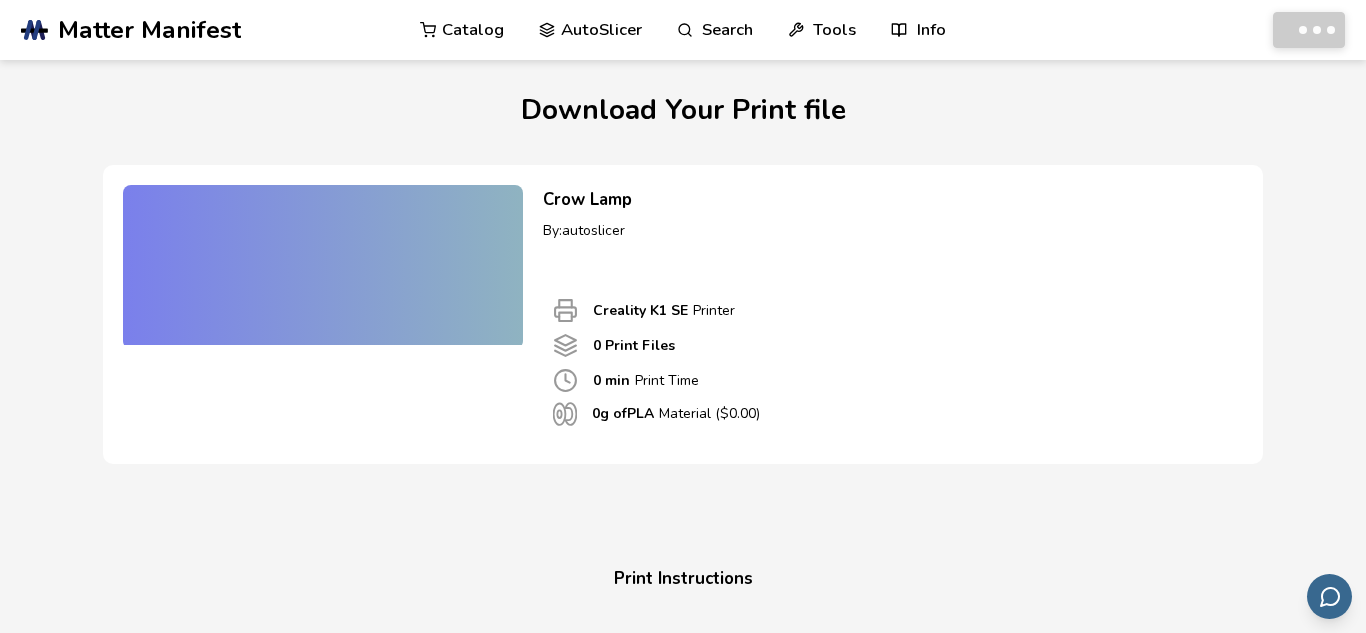 scroll, scrollTop: 0, scrollLeft: 0, axis: both 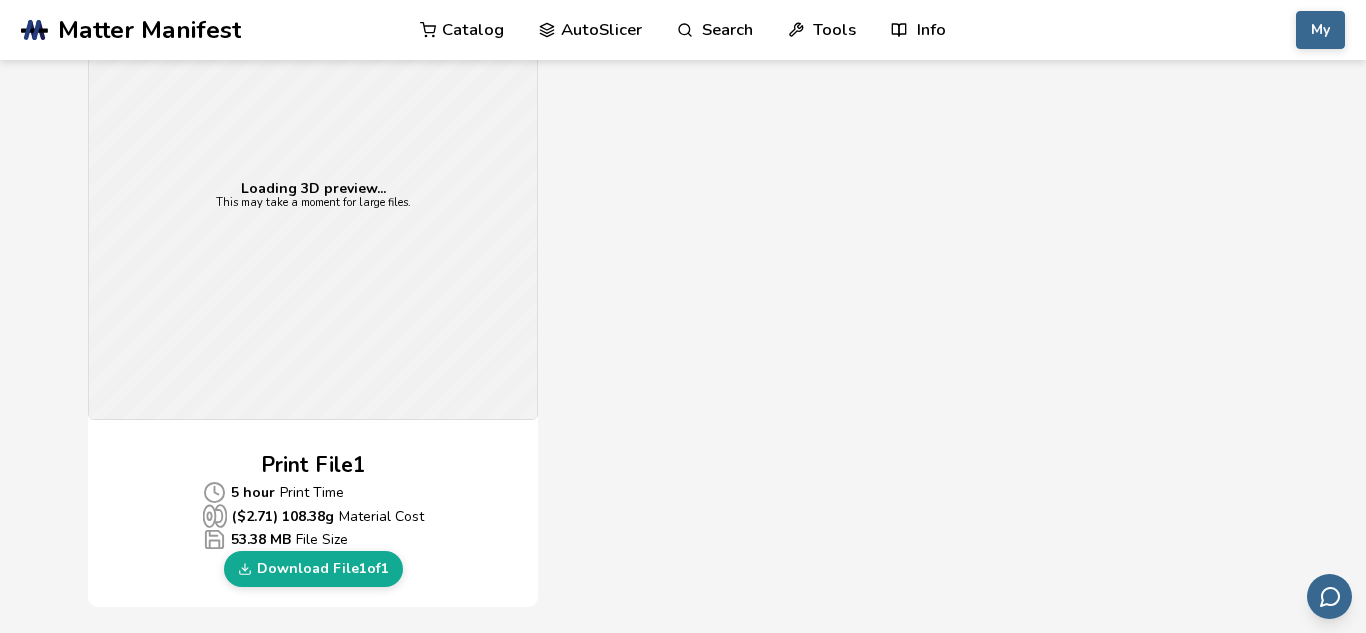 click on "My" at bounding box center [1320, 30] 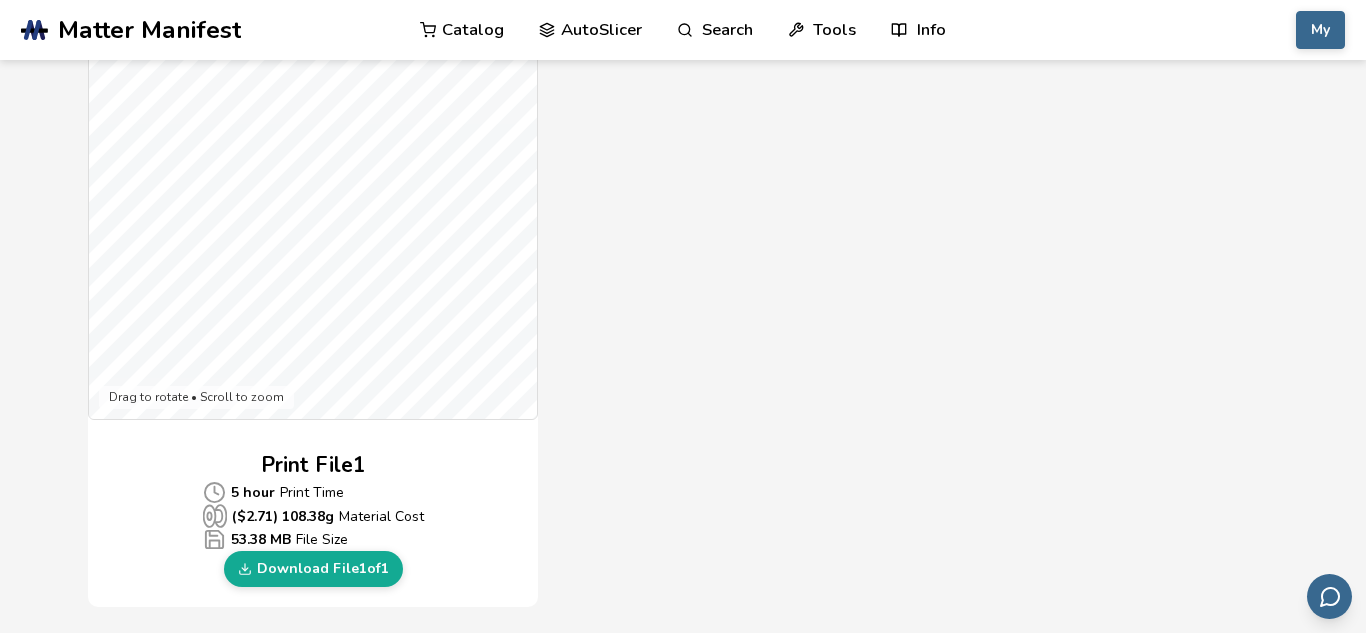 type 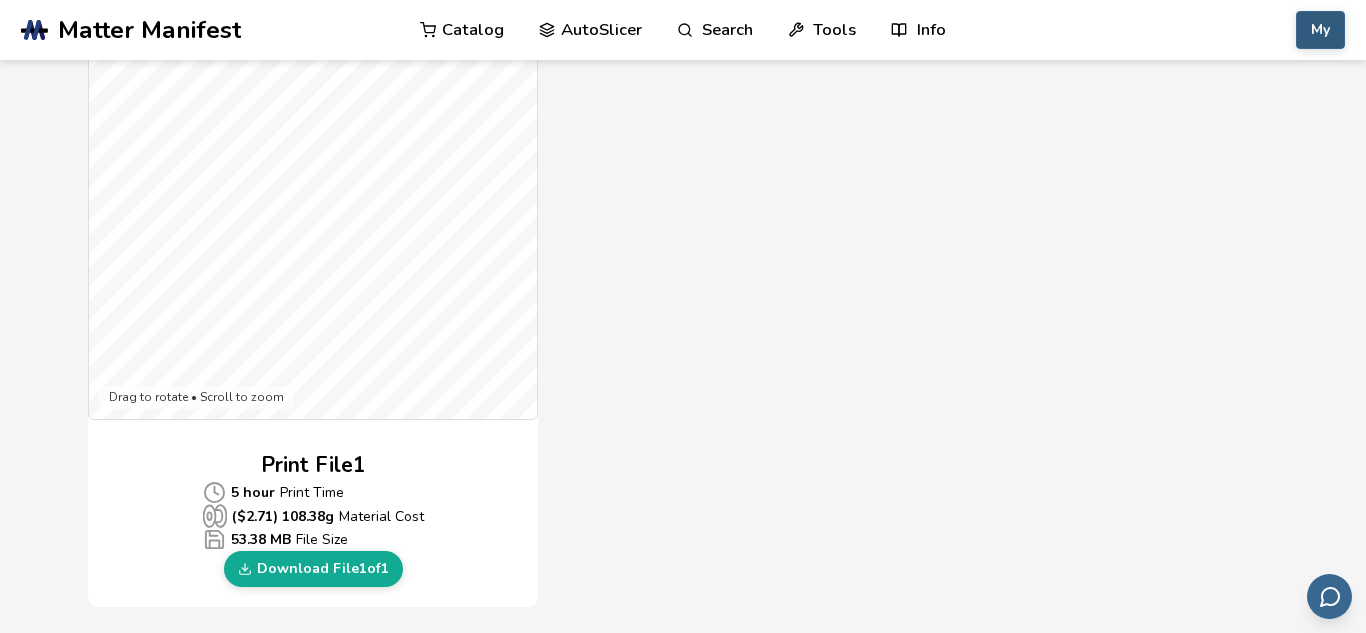 scroll, scrollTop: 0, scrollLeft: 0, axis: both 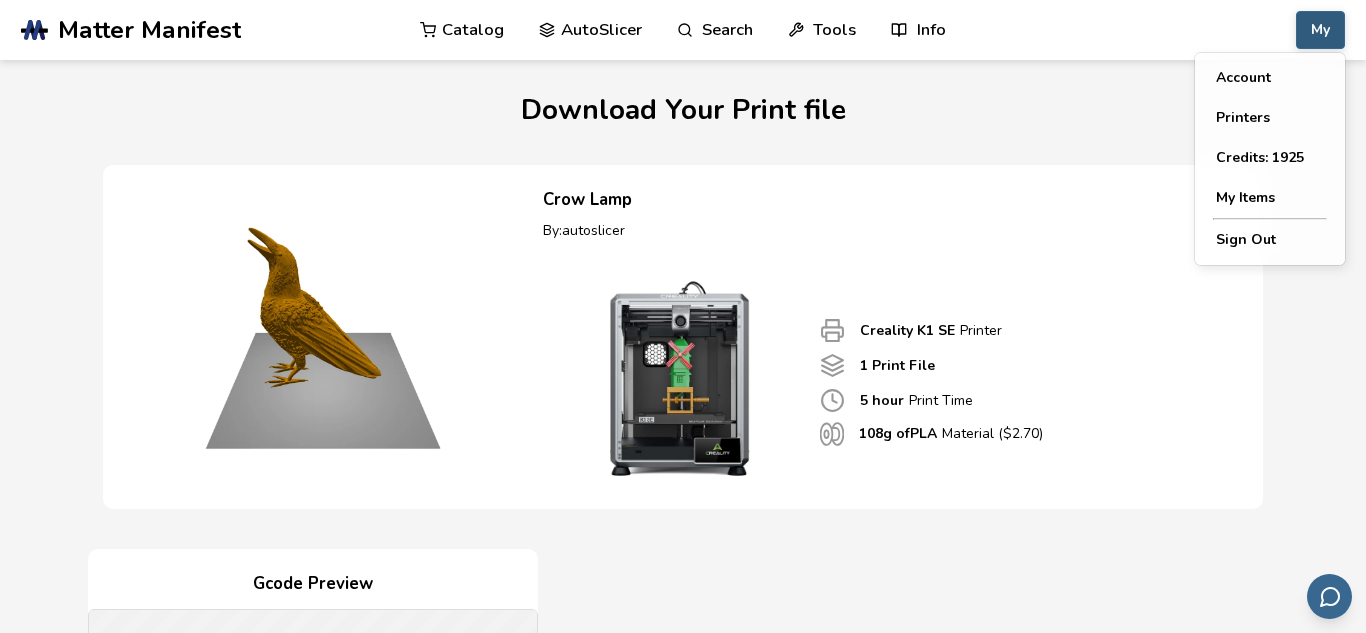 click on "My" at bounding box center [1320, 30] 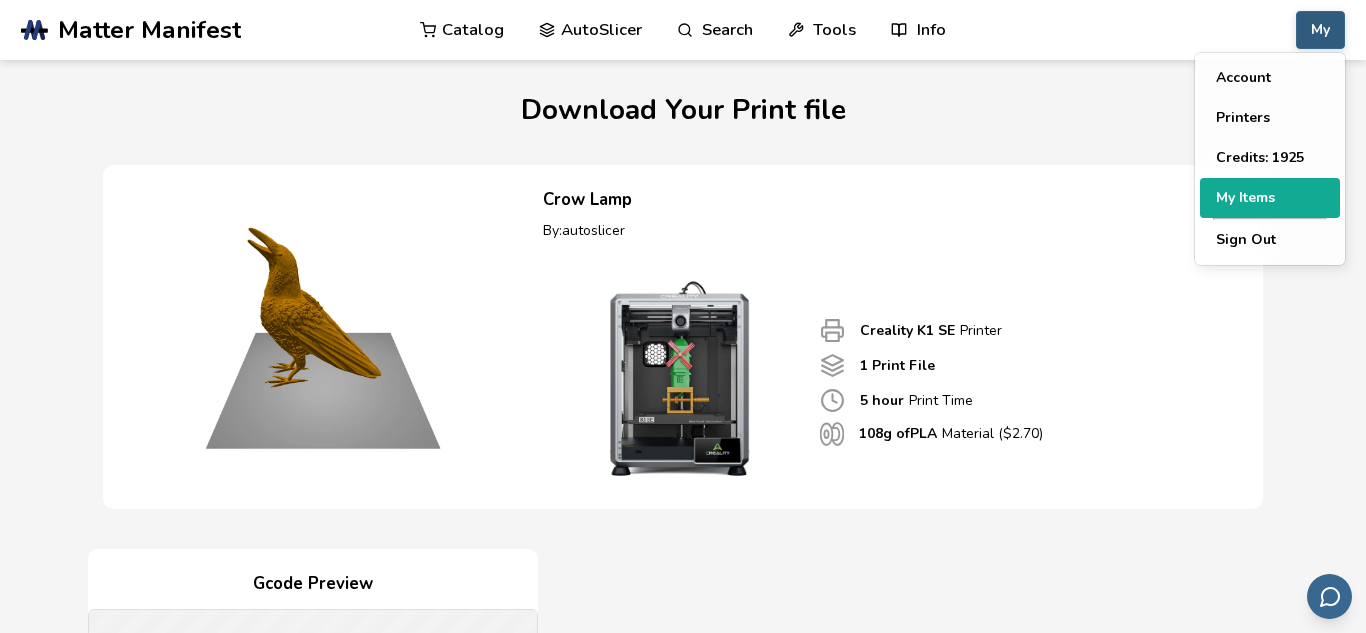 click on "My Items" at bounding box center (1270, 198) 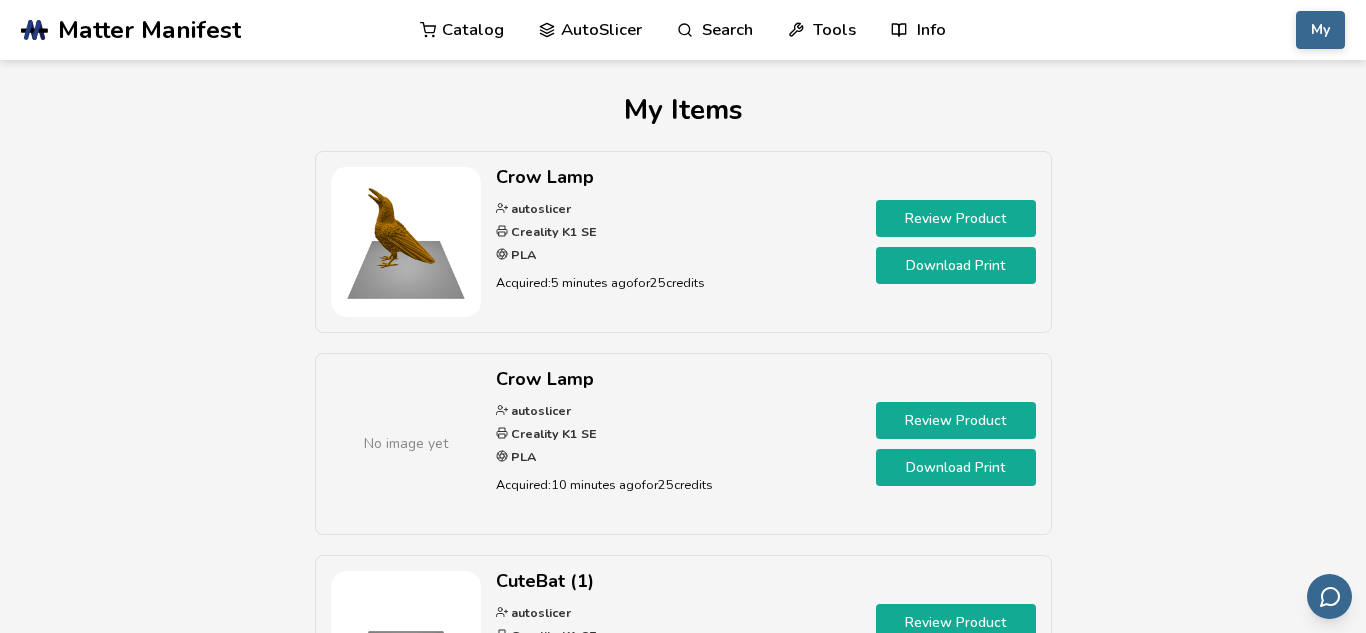 click on "Download Print" at bounding box center (956, 467) 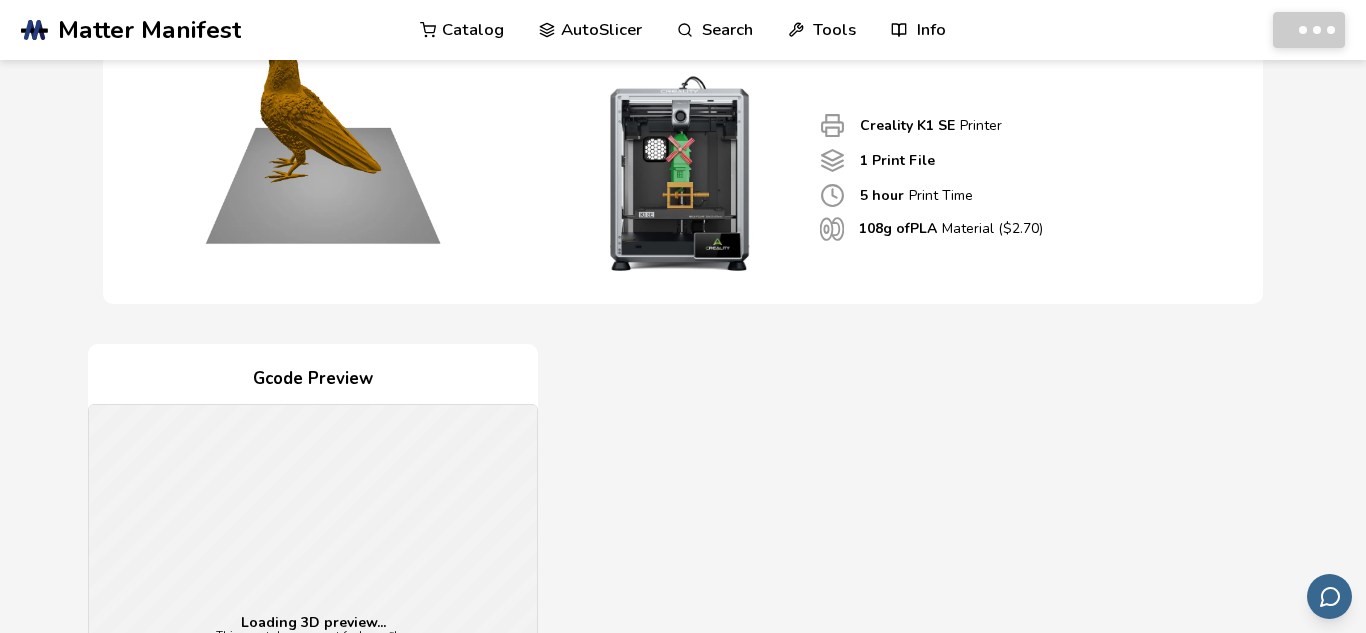 scroll, scrollTop: 713, scrollLeft: 0, axis: vertical 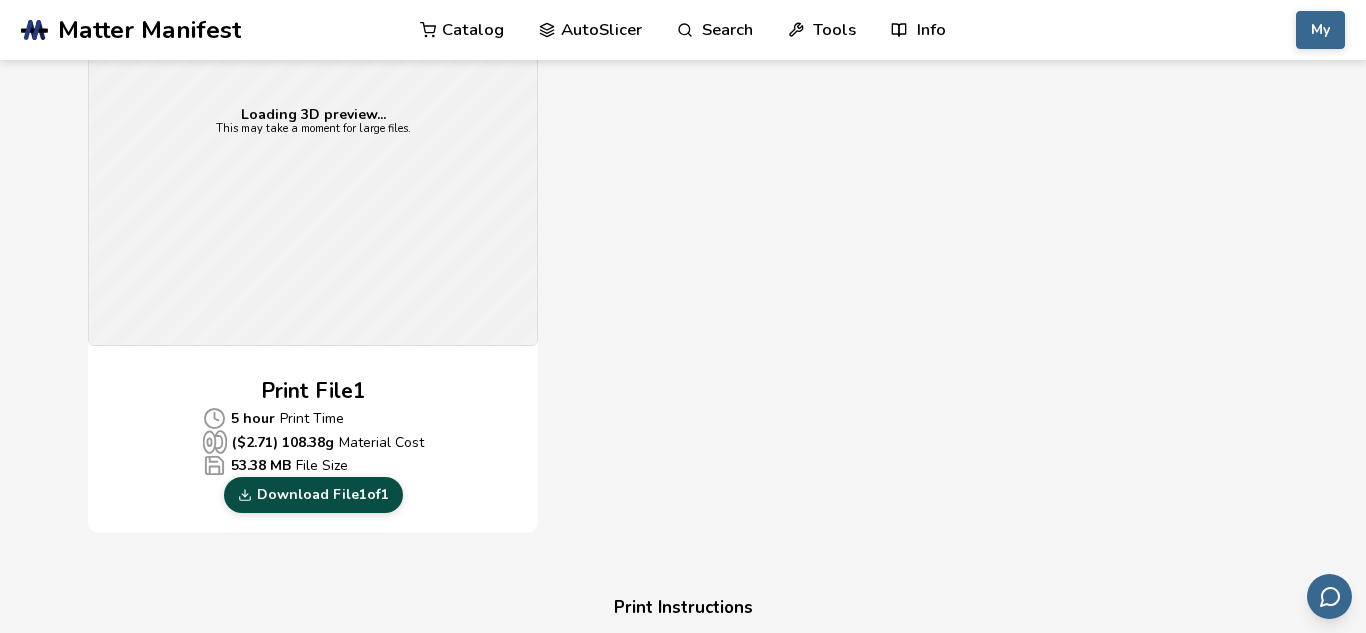 click on "Download File  1  of  1" at bounding box center (313, 495) 